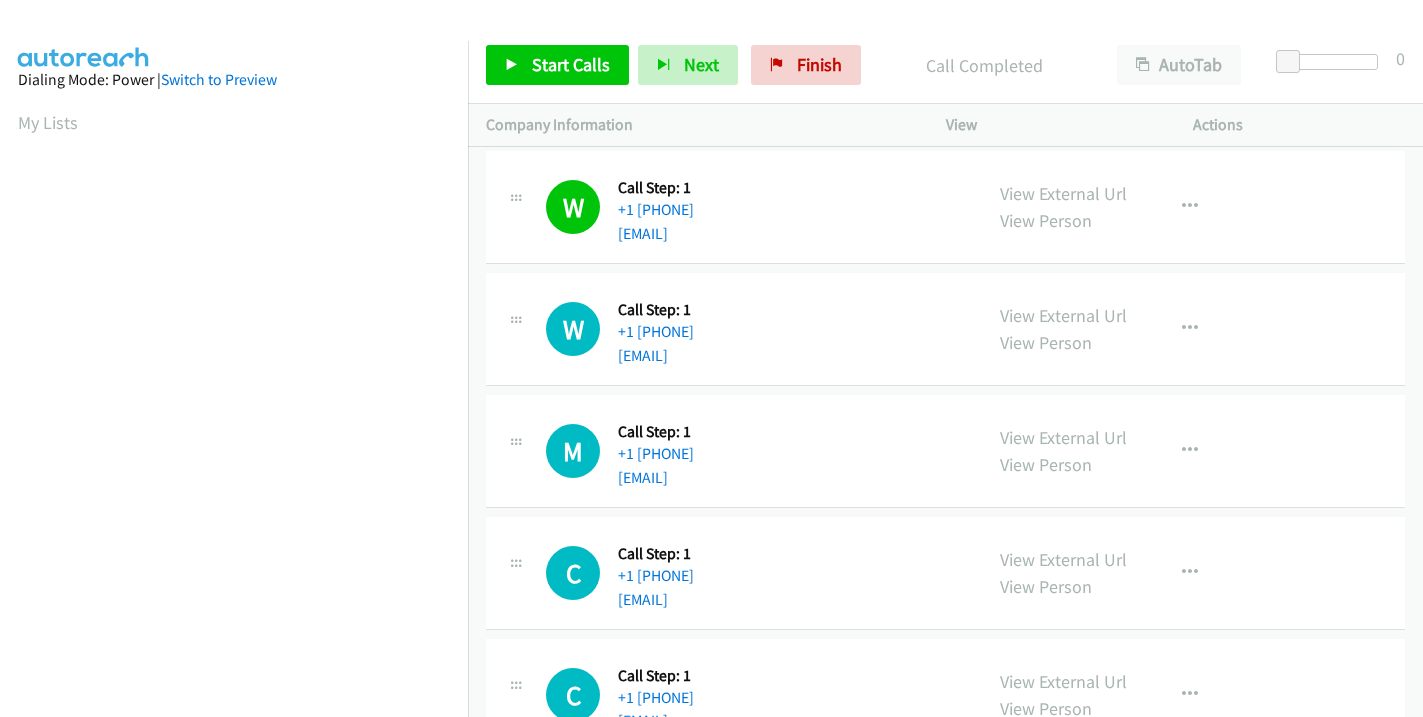 scroll, scrollTop: 0, scrollLeft: 0, axis: both 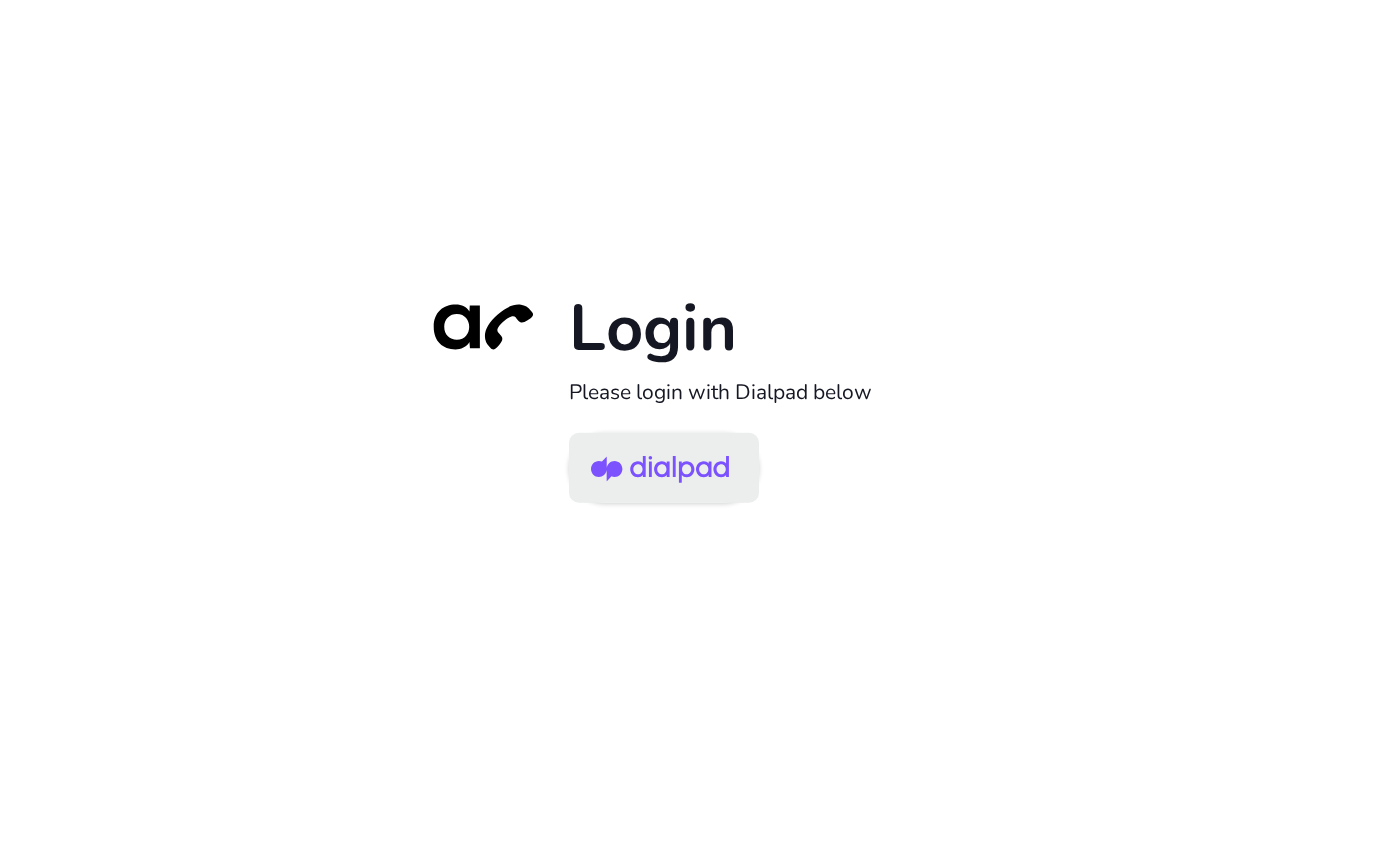 click at bounding box center (660, 469) 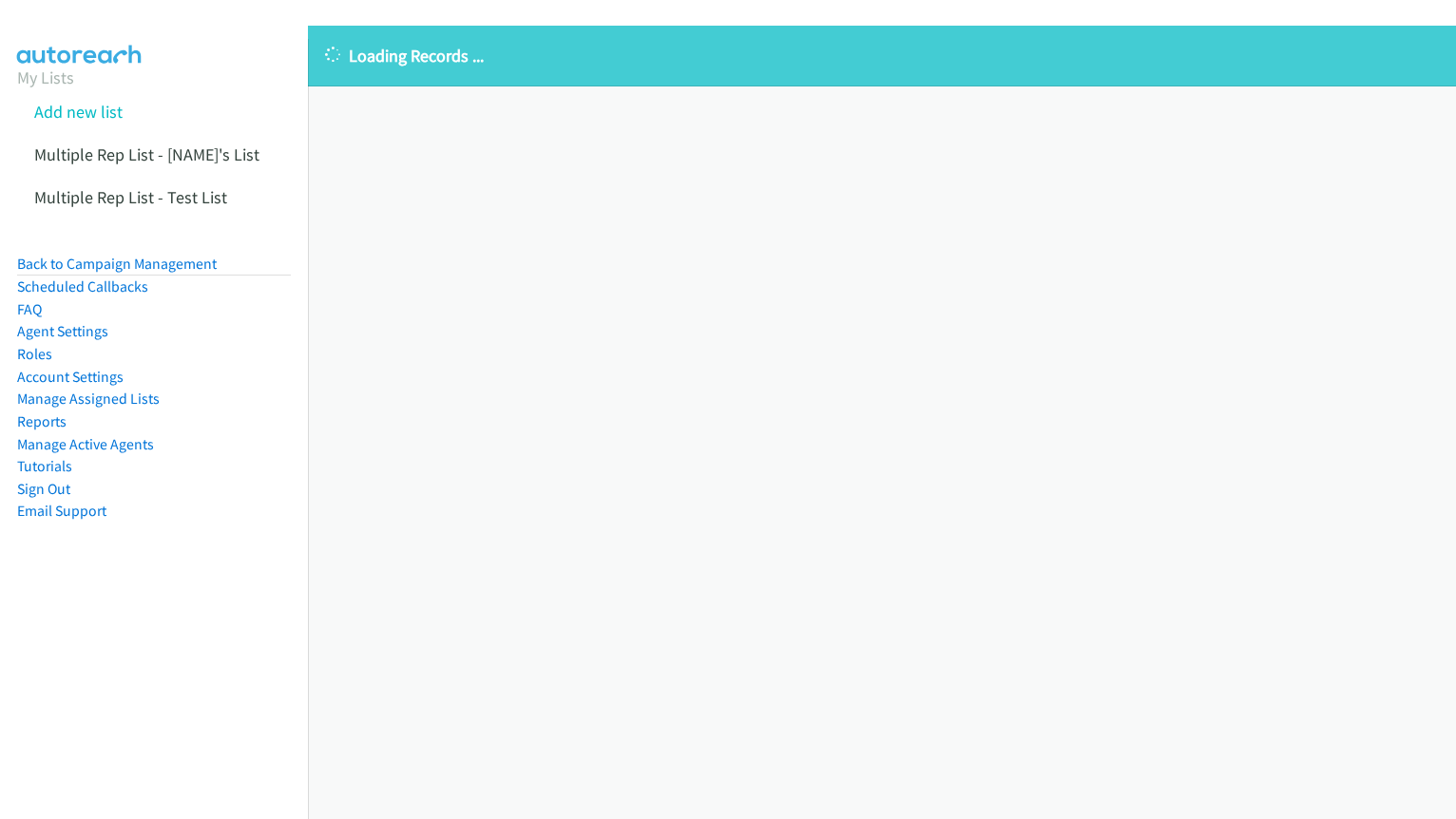 scroll, scrollTop: 0, scrollLeft: 0, axis: both 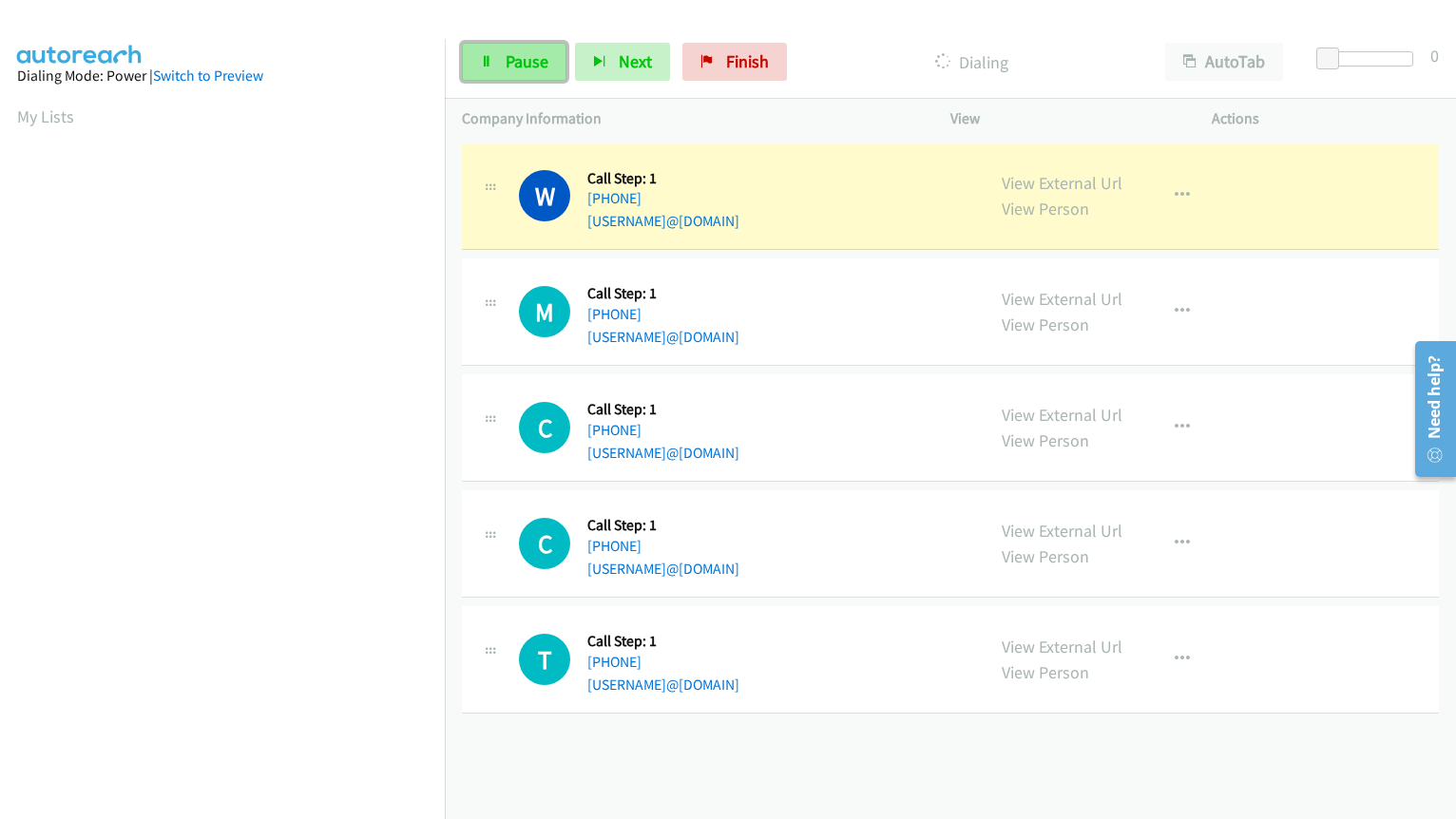 click on "Pause" at bounding box center [514, 62] 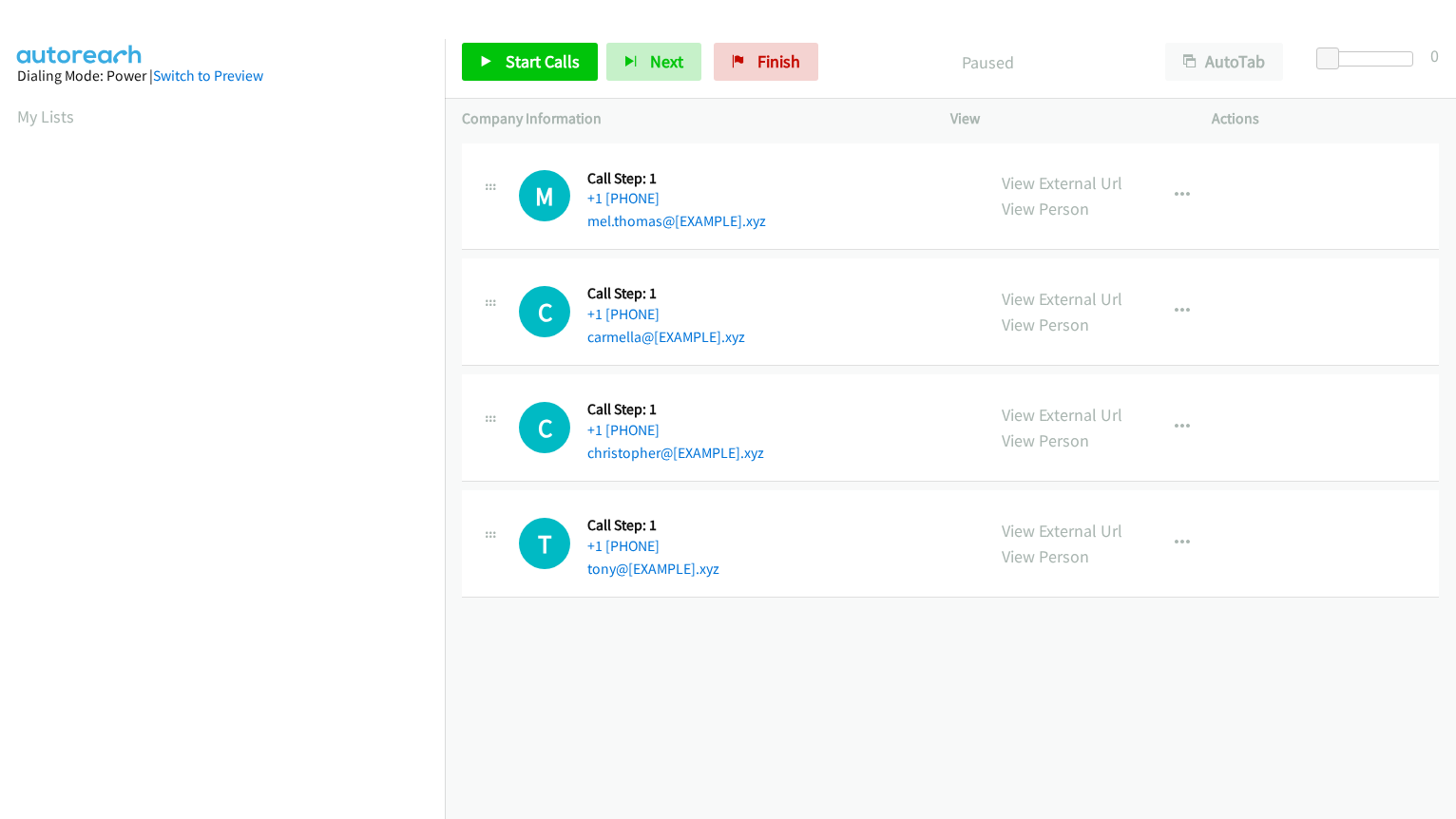 scroll, scrollTop: 0, scrollLeft: 0, axis: both 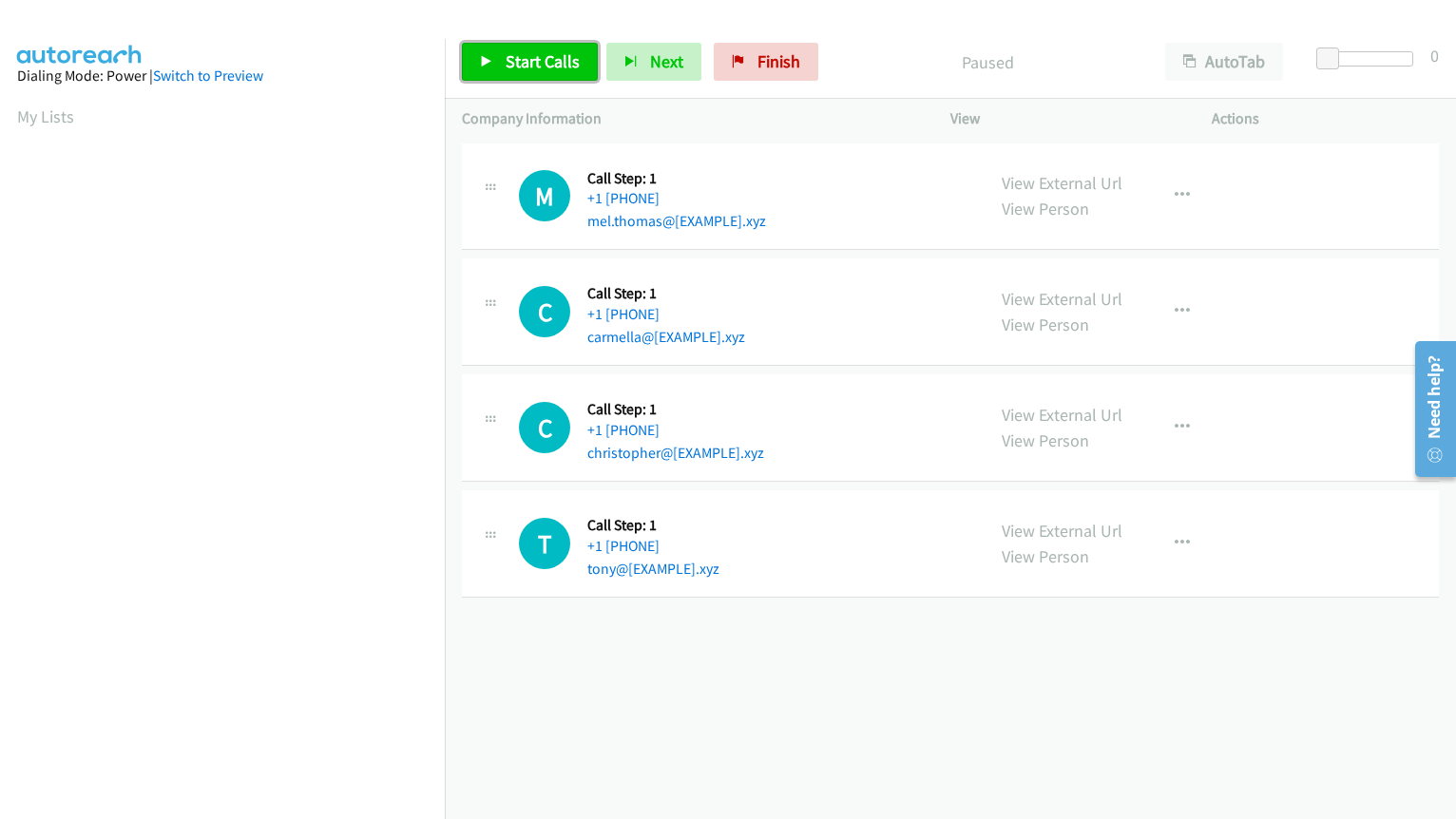 click on "Start Calls" at bounding box center (529, 62) 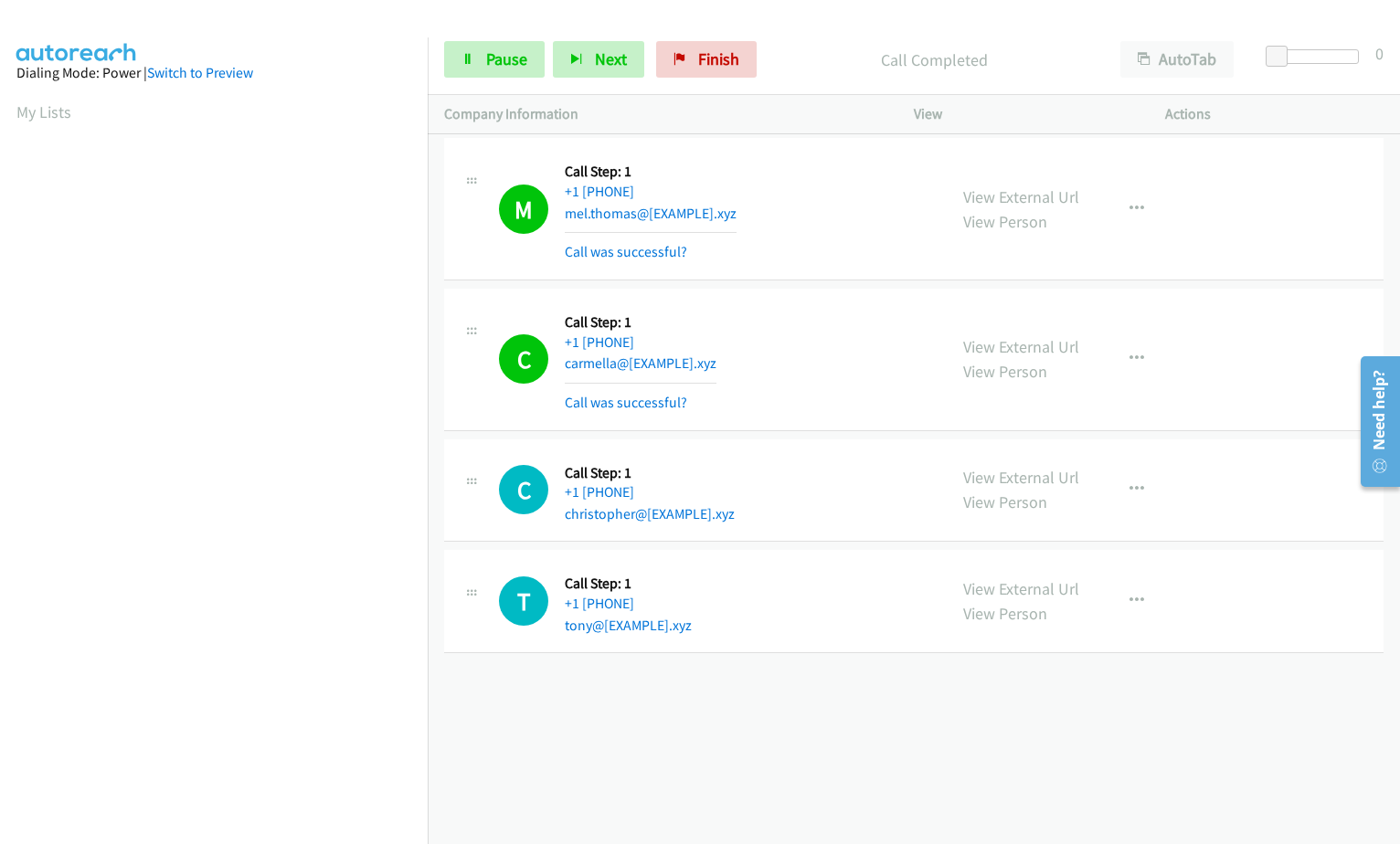 scroll, scrollTop: 181, scrollLeft: 0, axis: vertical 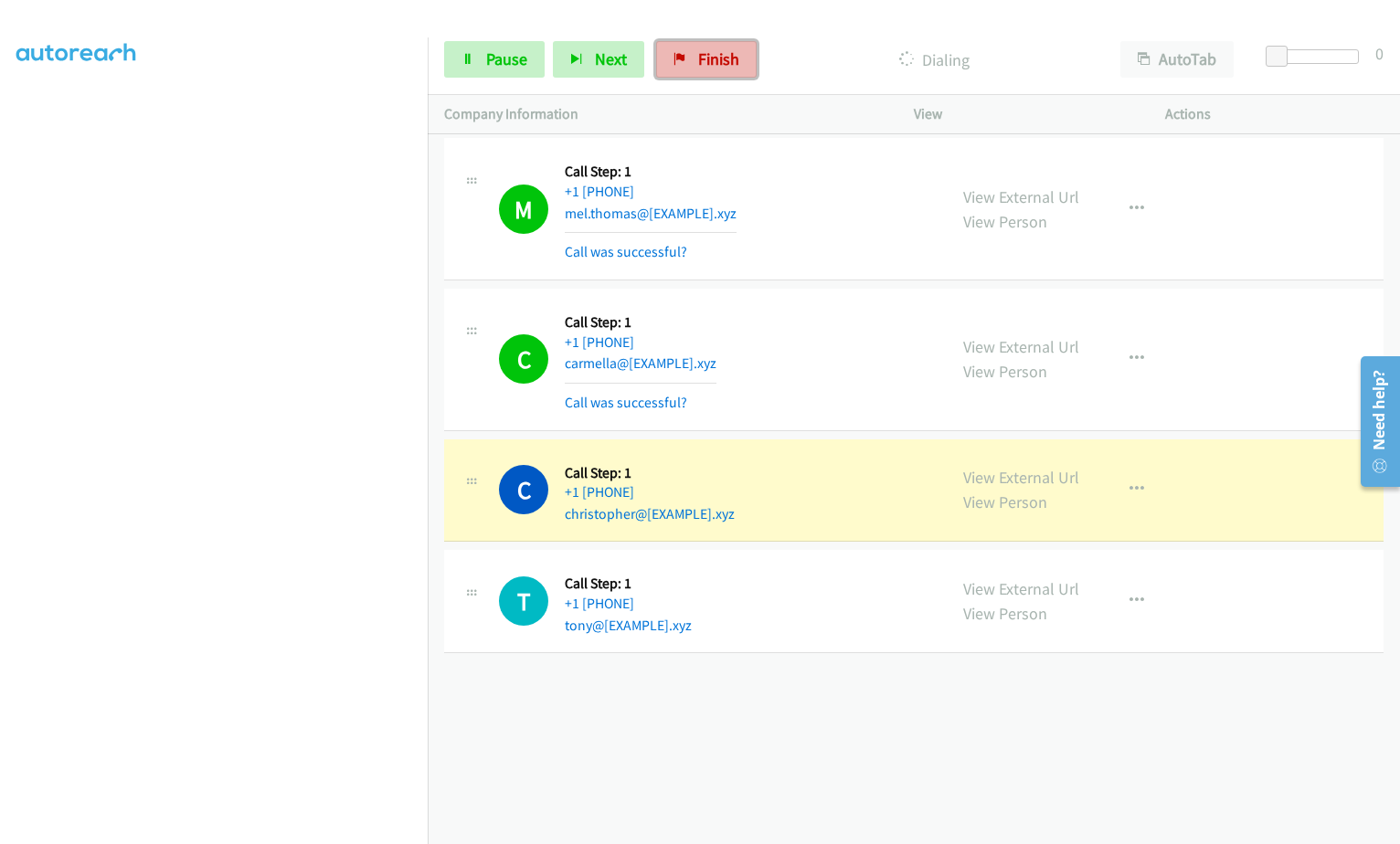 click on "Finish" at bounding box center [718, 58] 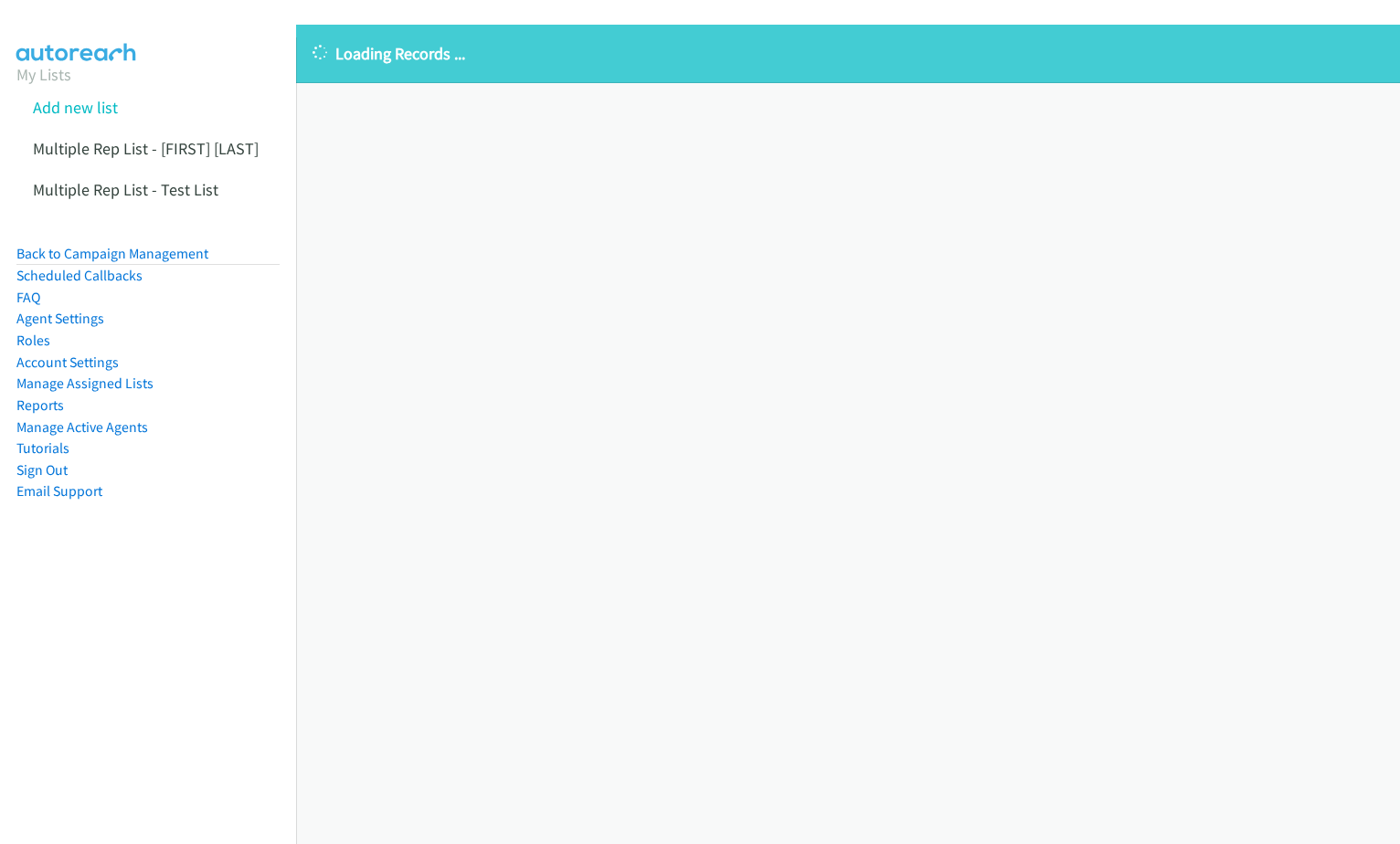 scroll, scrollTop: 0, scrollLeft: 0, axis: both 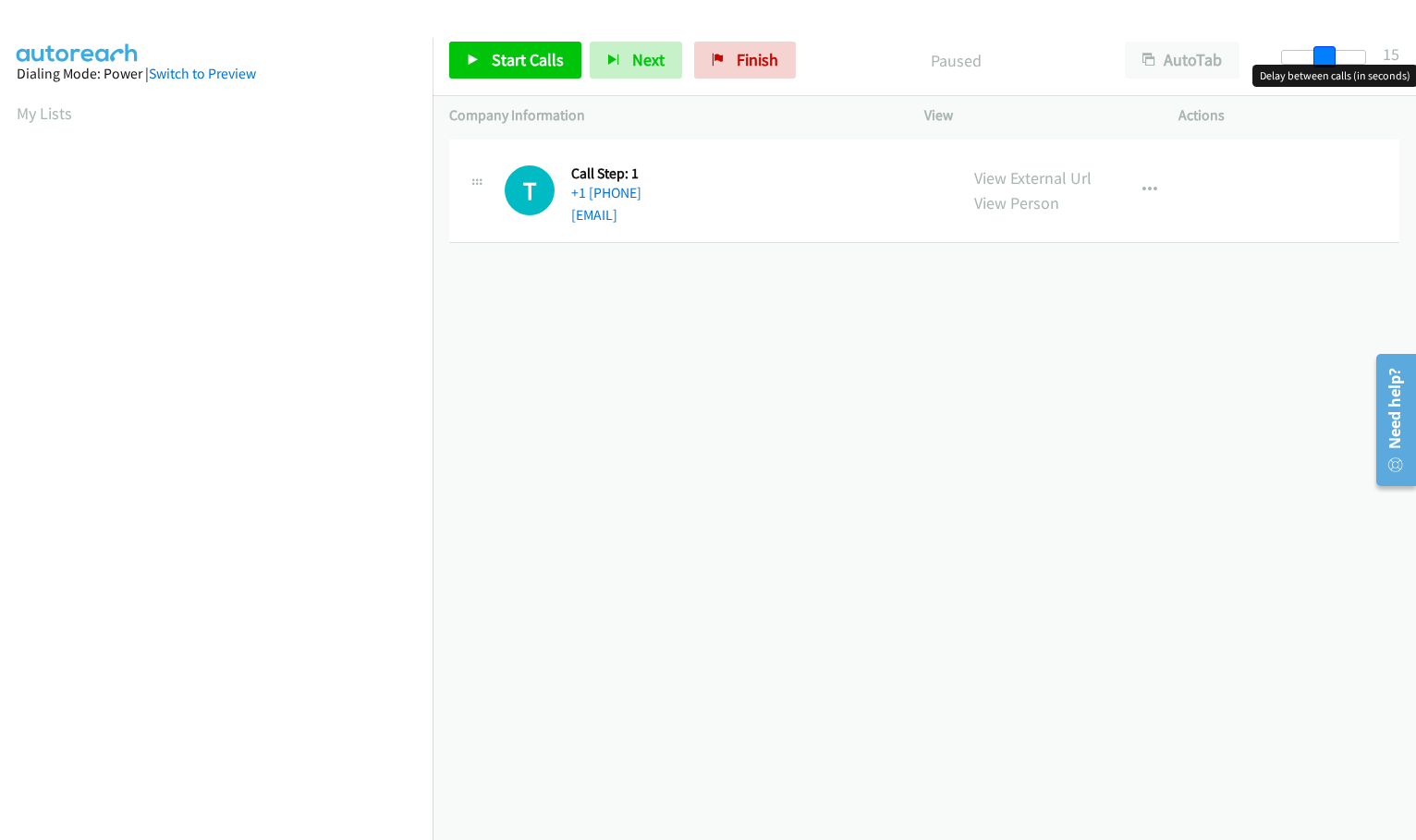 drag, startPoint x: 1290, startPoint y: 58, endPoint x: 1331, endPoint y: 60, distance: 41.04875 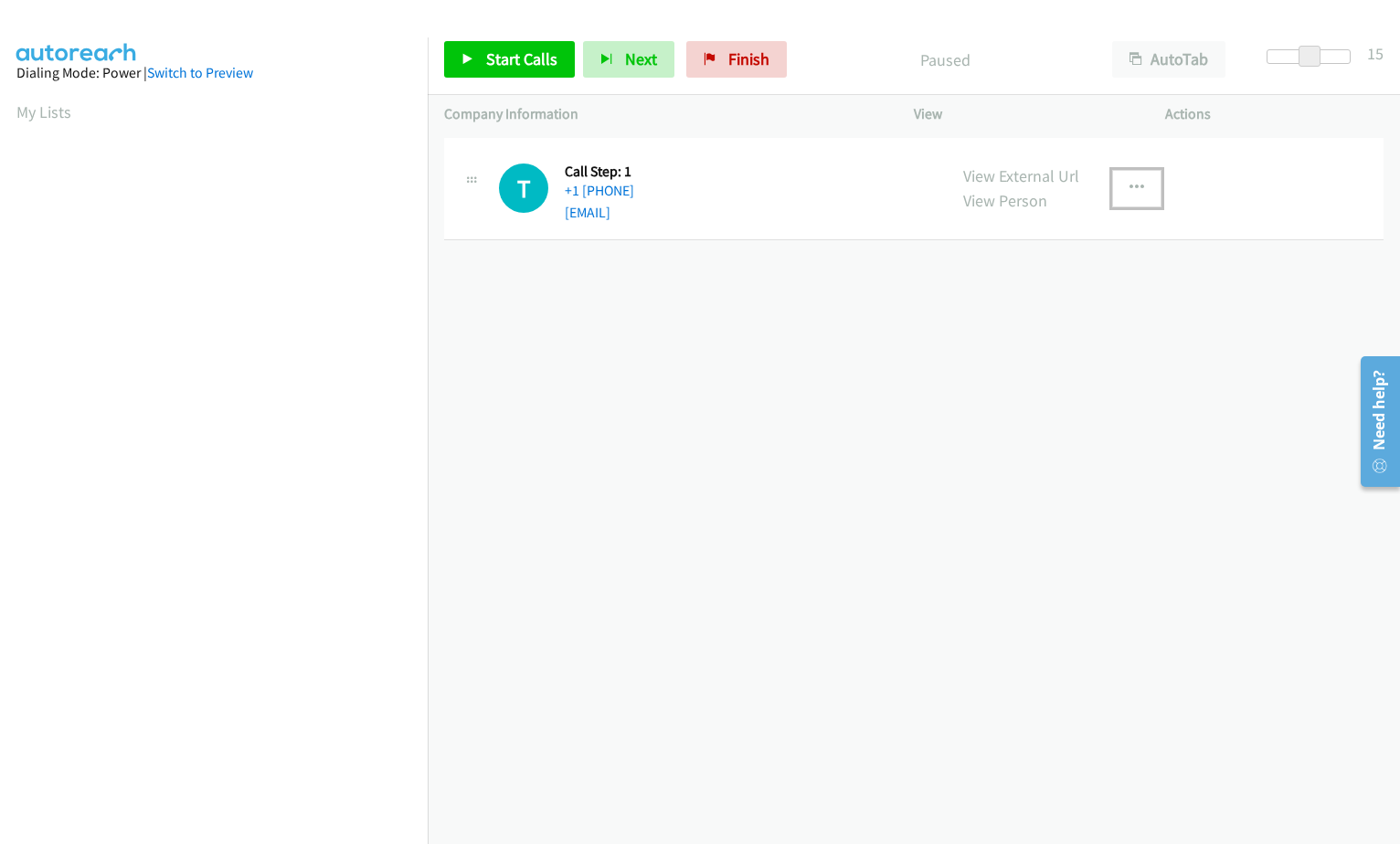 click at bounding box center [1137, 188] 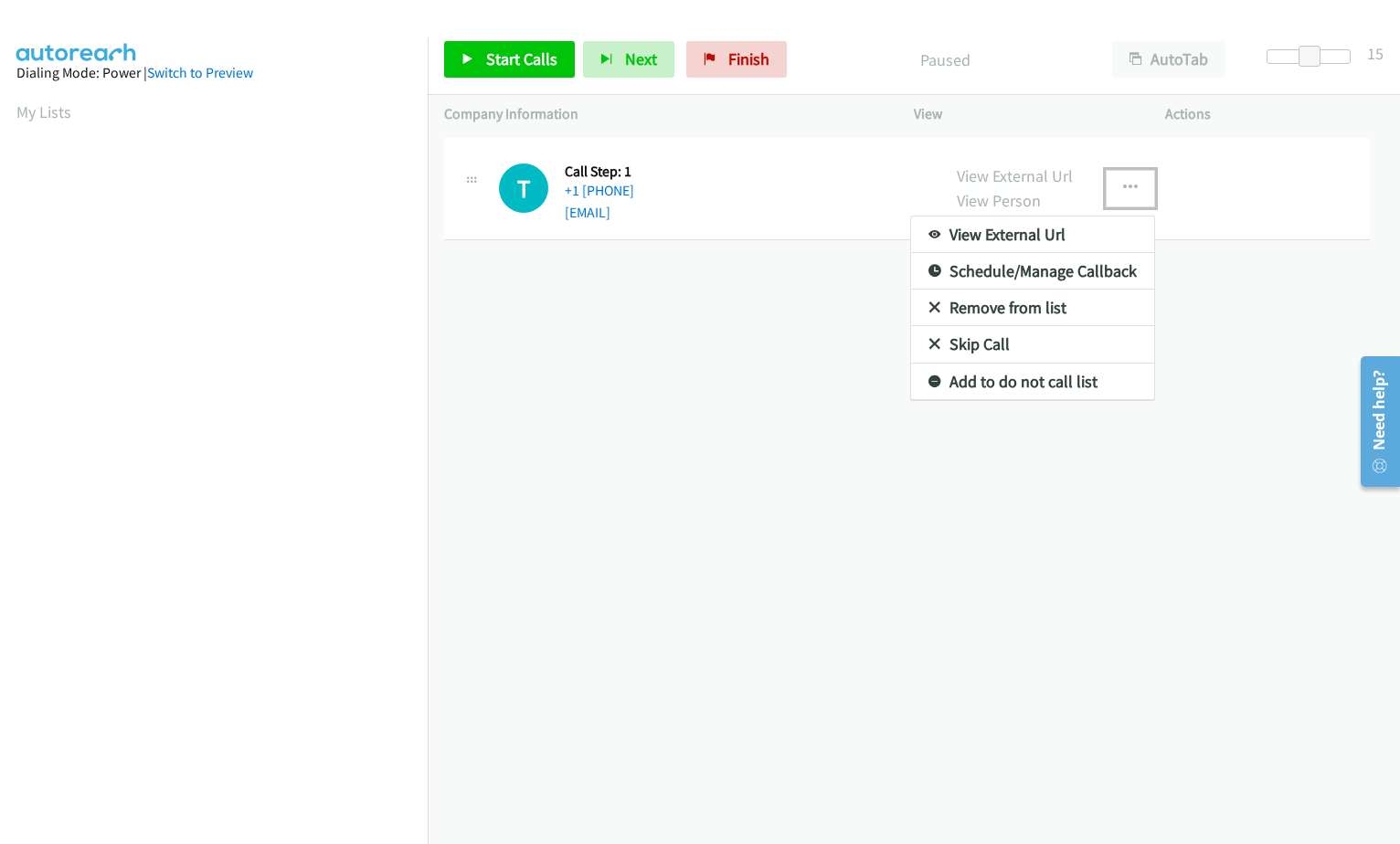 drag, startPoint x: 1310, startPoint y: 56, endPoint x: 1356, endPoint y: 56, distance: 46 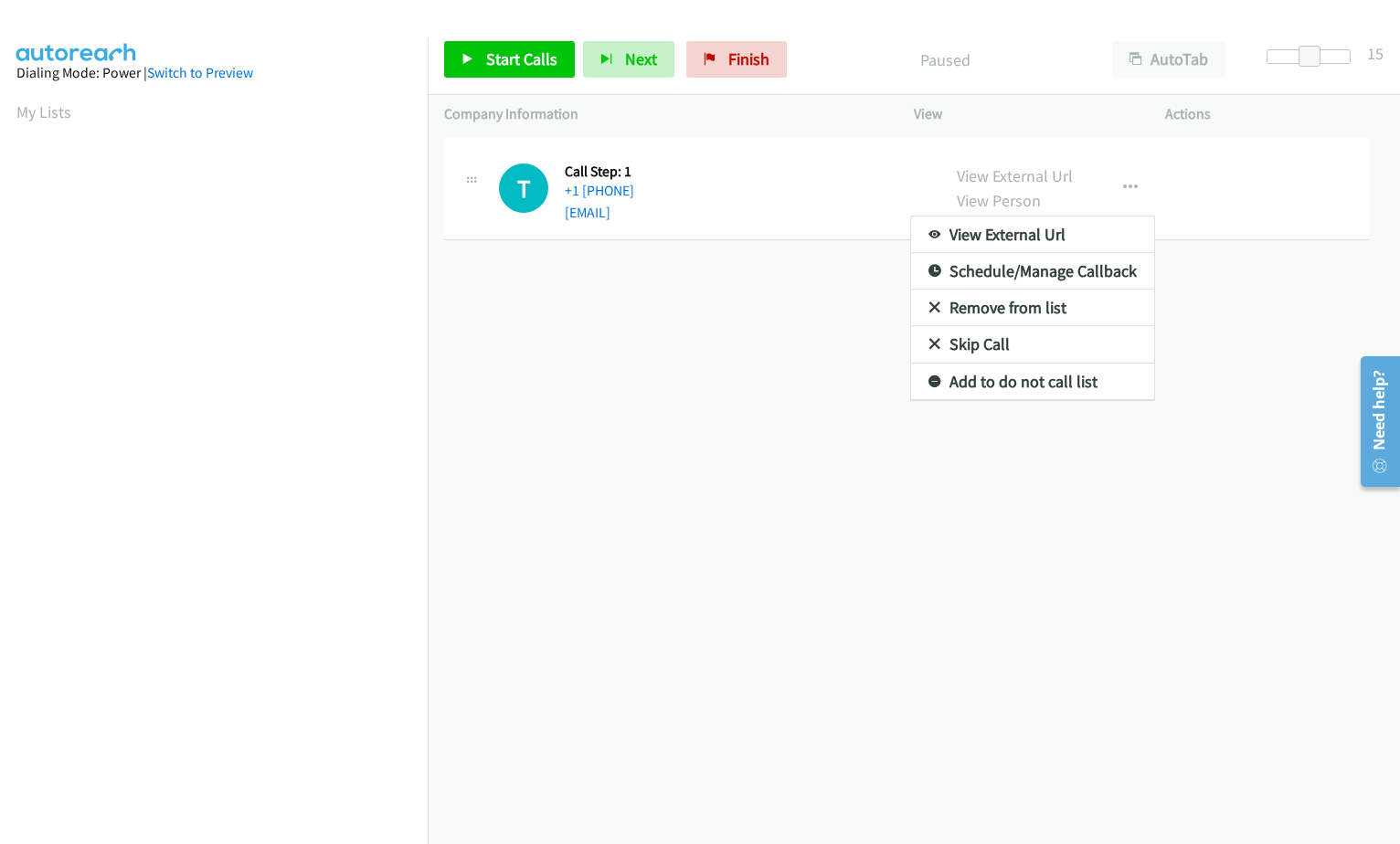drag, startPoint x: 1314, startPoint y: 56, endPoint x: 1373, endPoint y: 57, distance: 59.00847 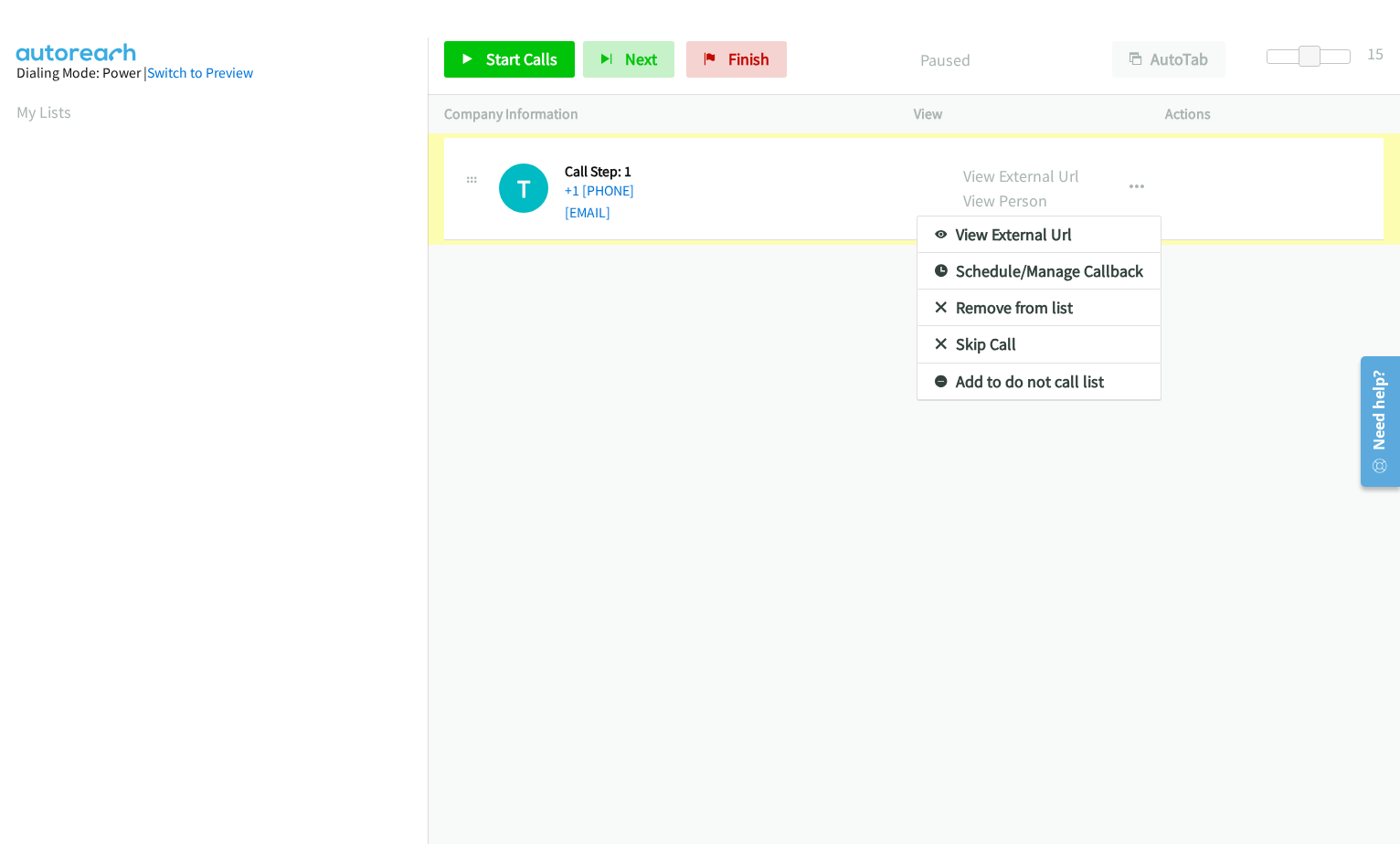click at bounding box center [700, 422] 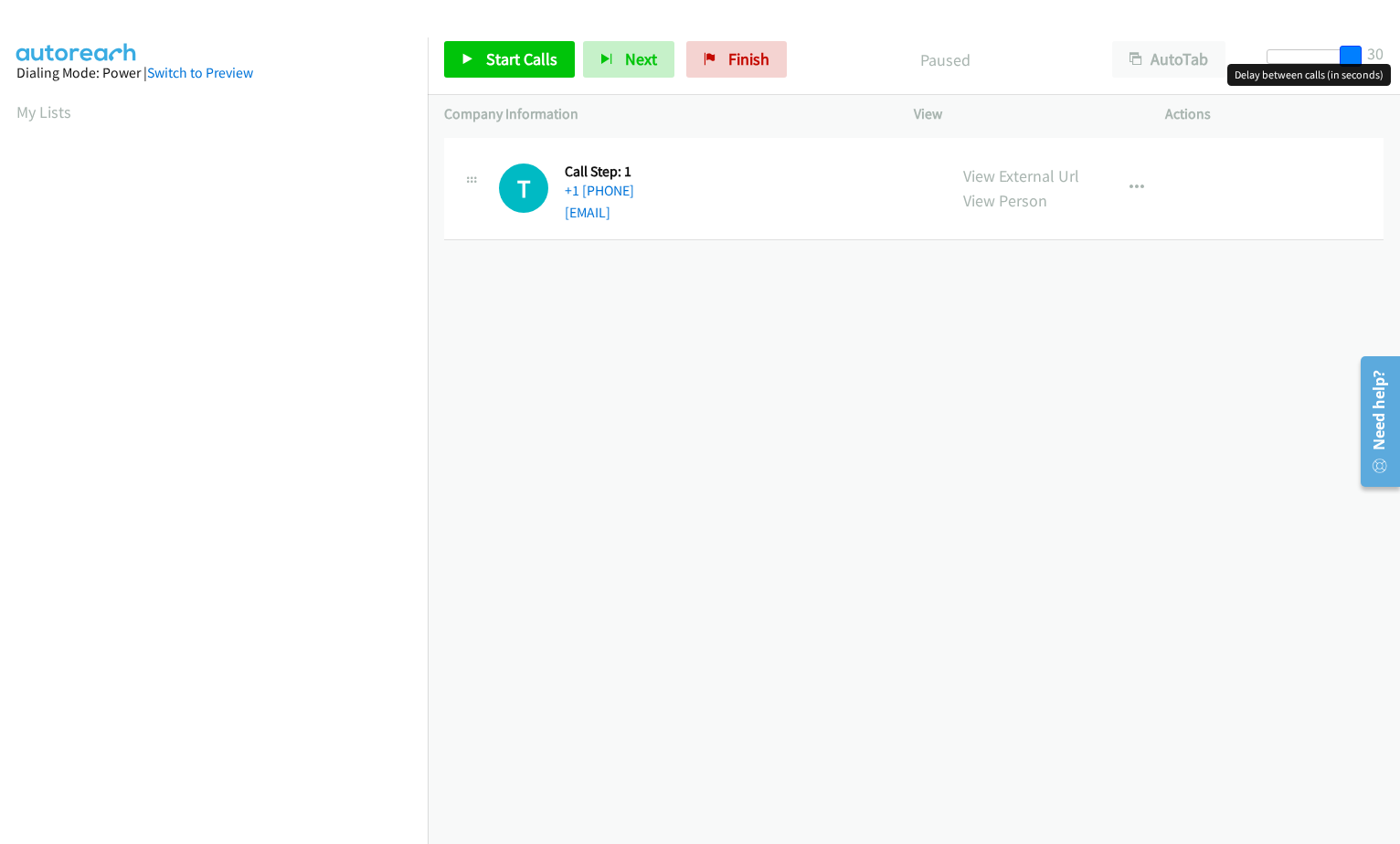 drag, startPoint x: 1314, startPoint y: 53, endPoint x: 1383, endPoint y: 53, distance: 69 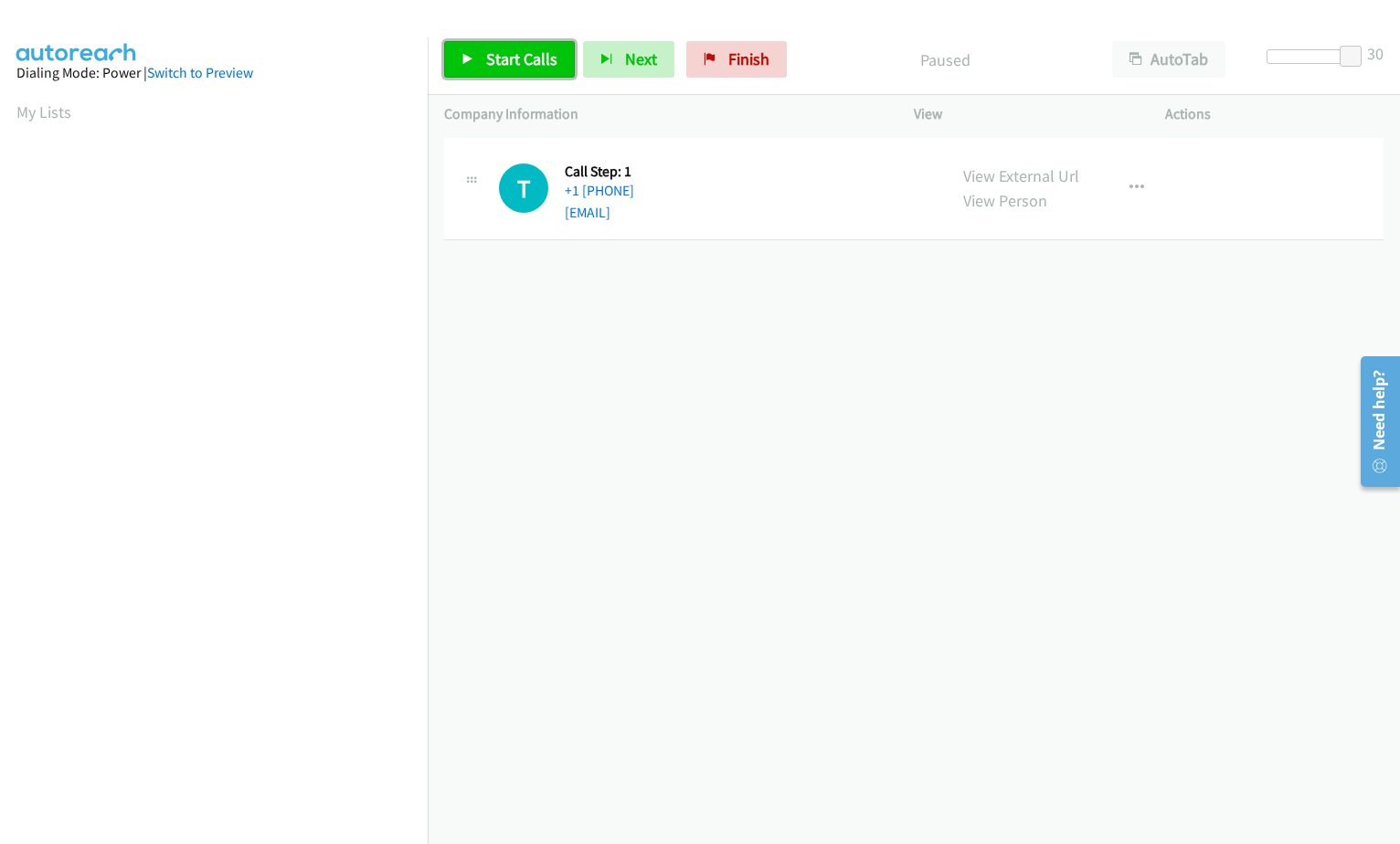click on "Start Calls" at bounding box center (522, 58) 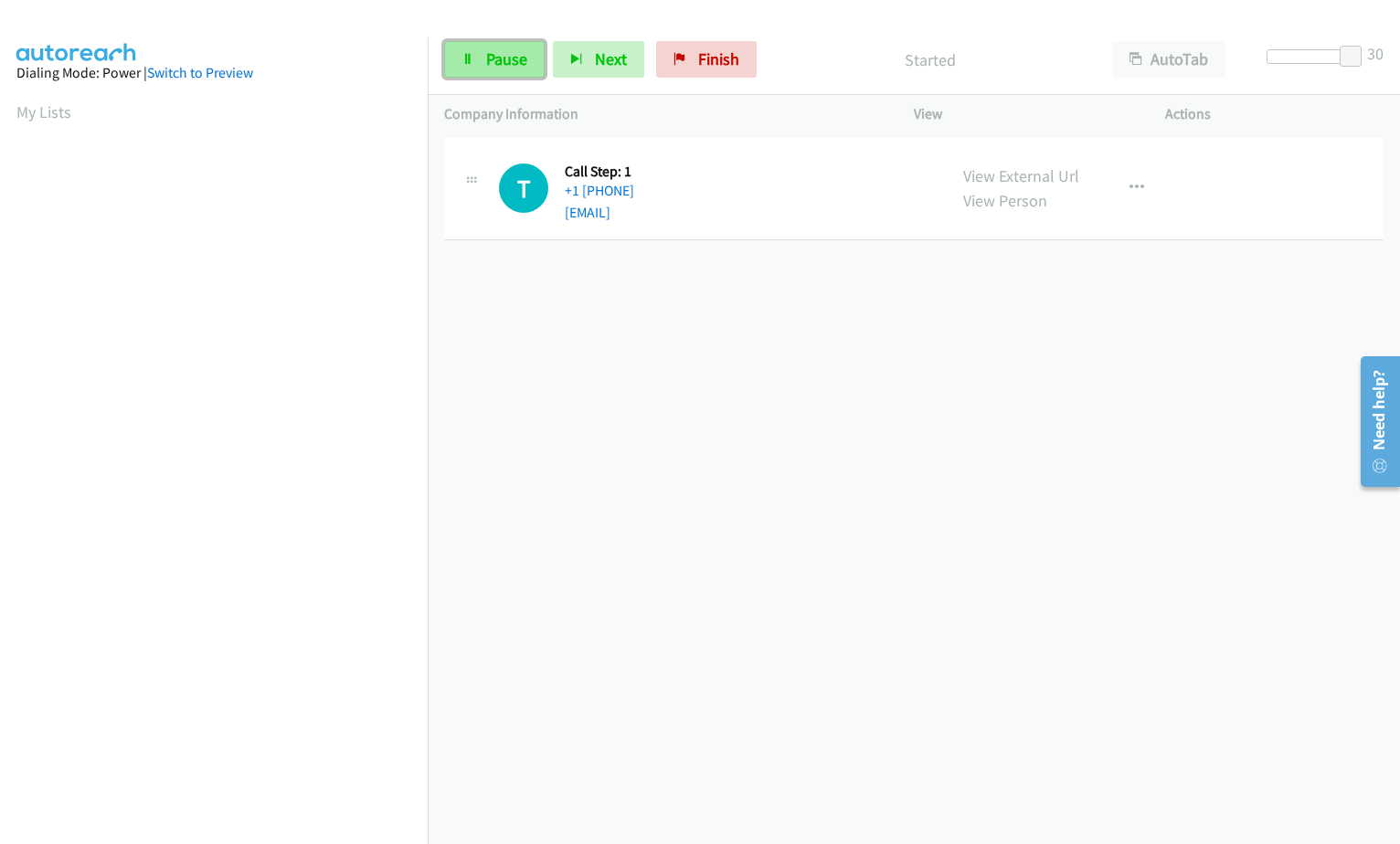 click on "Pause" at bounding box center [506, 58] 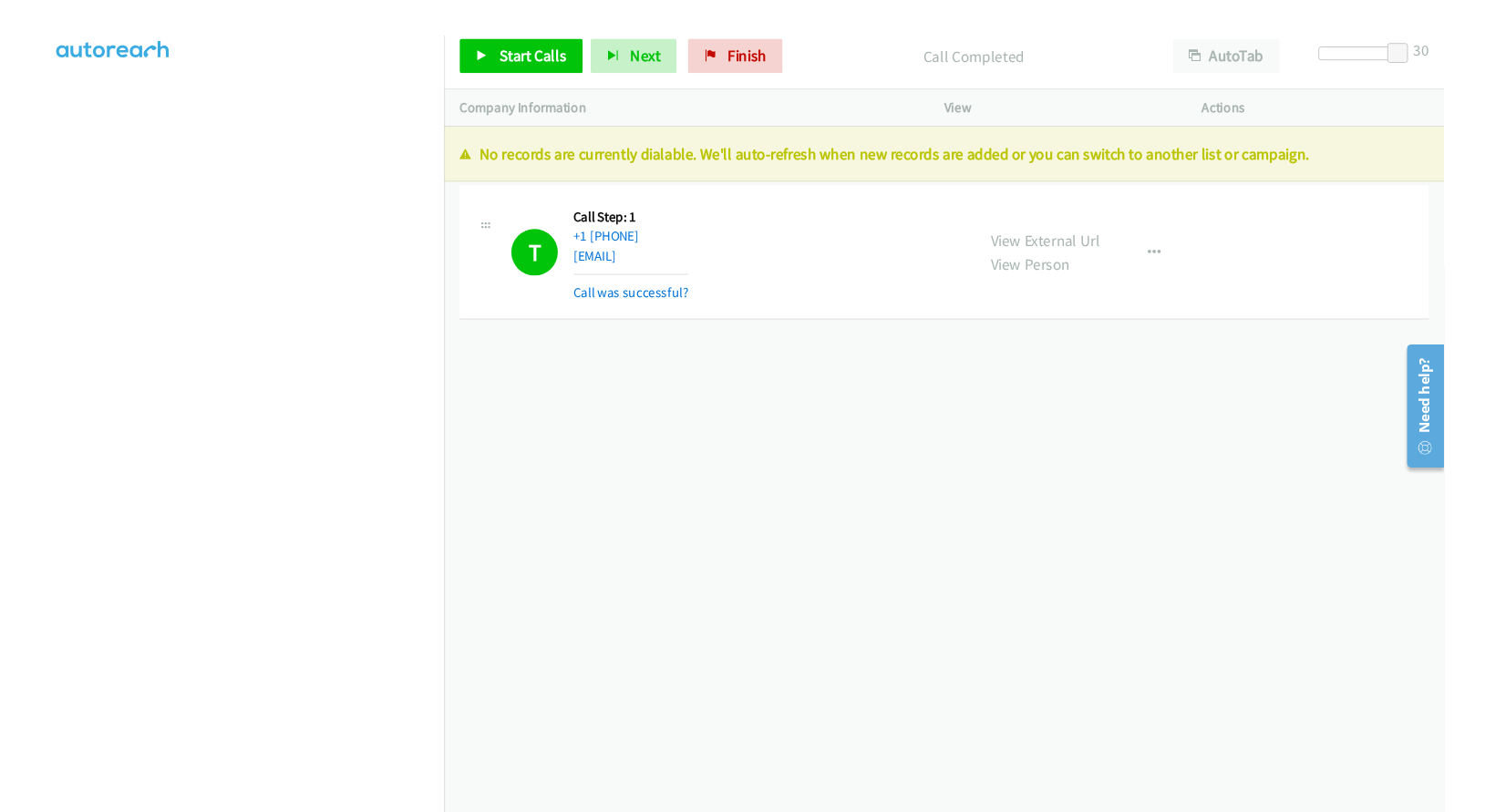 scroll, scrollTop: 0, scrollLeft: 0, axis: both 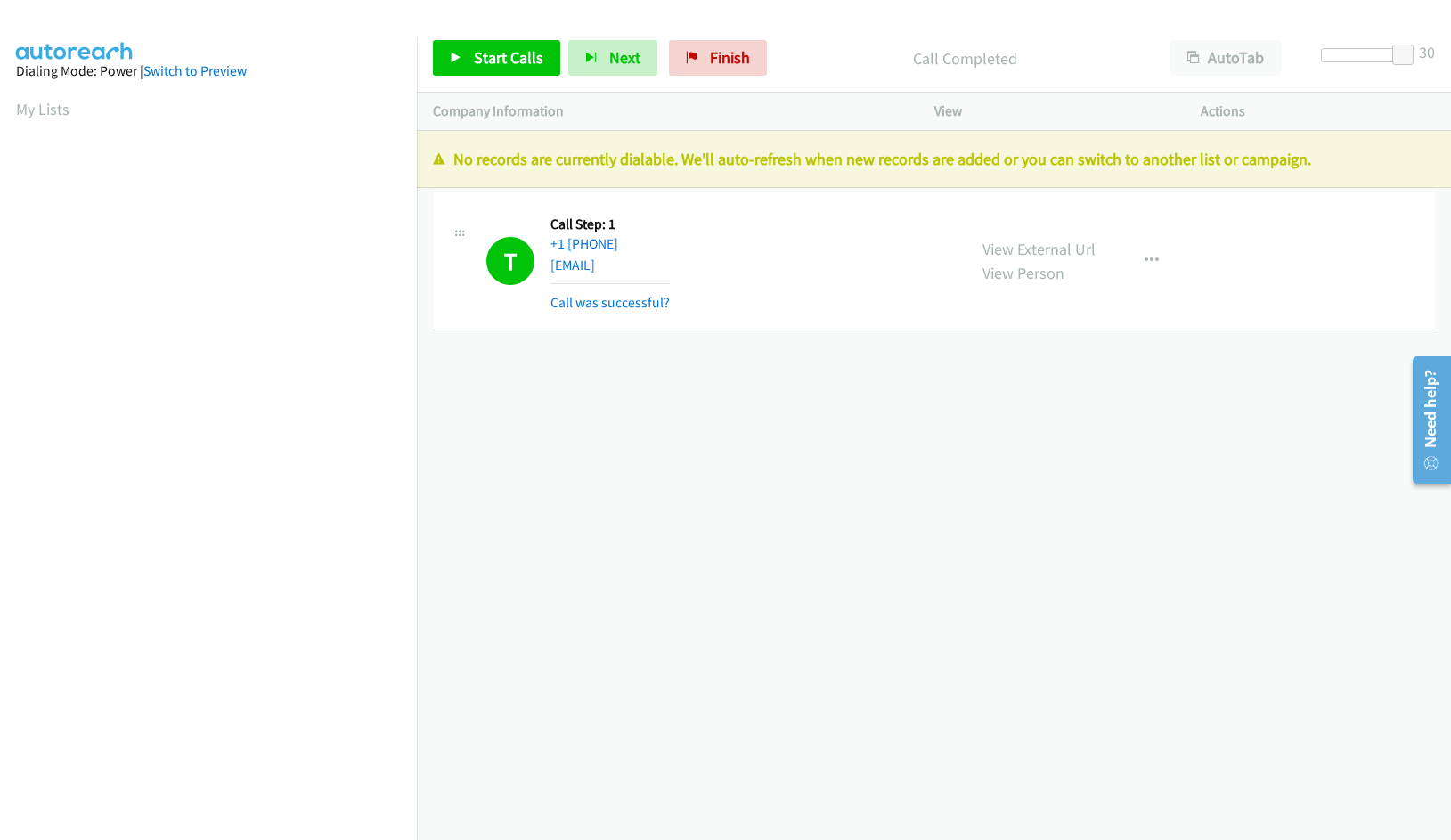 click on "View External Url
View Person
View External Url
Email
Schedule/Manage Callback
Remove from list
Skip Call
Add to do not call list" at bounding box center [1107, 260] 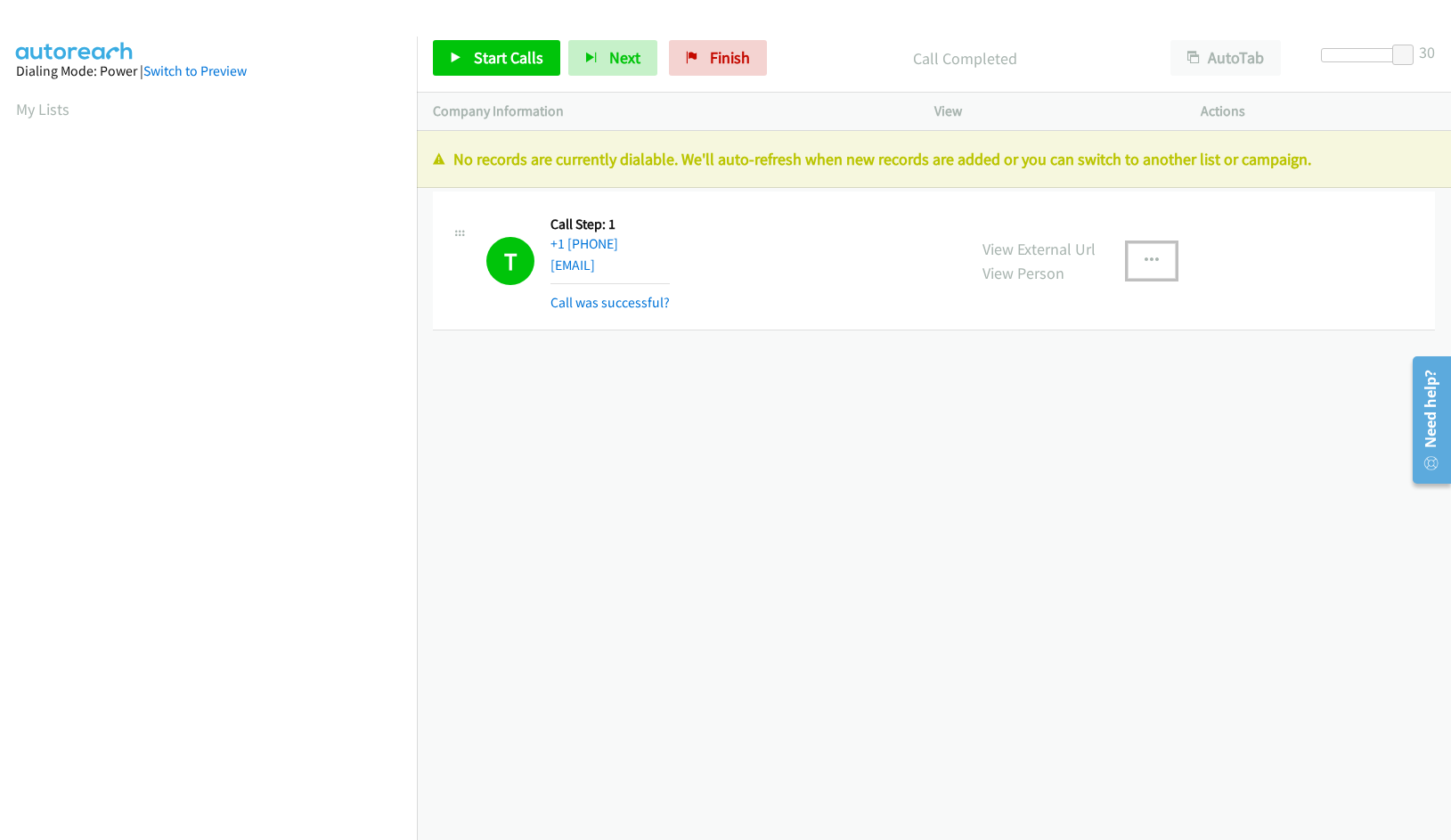 click at bounding box center [1152, 261] 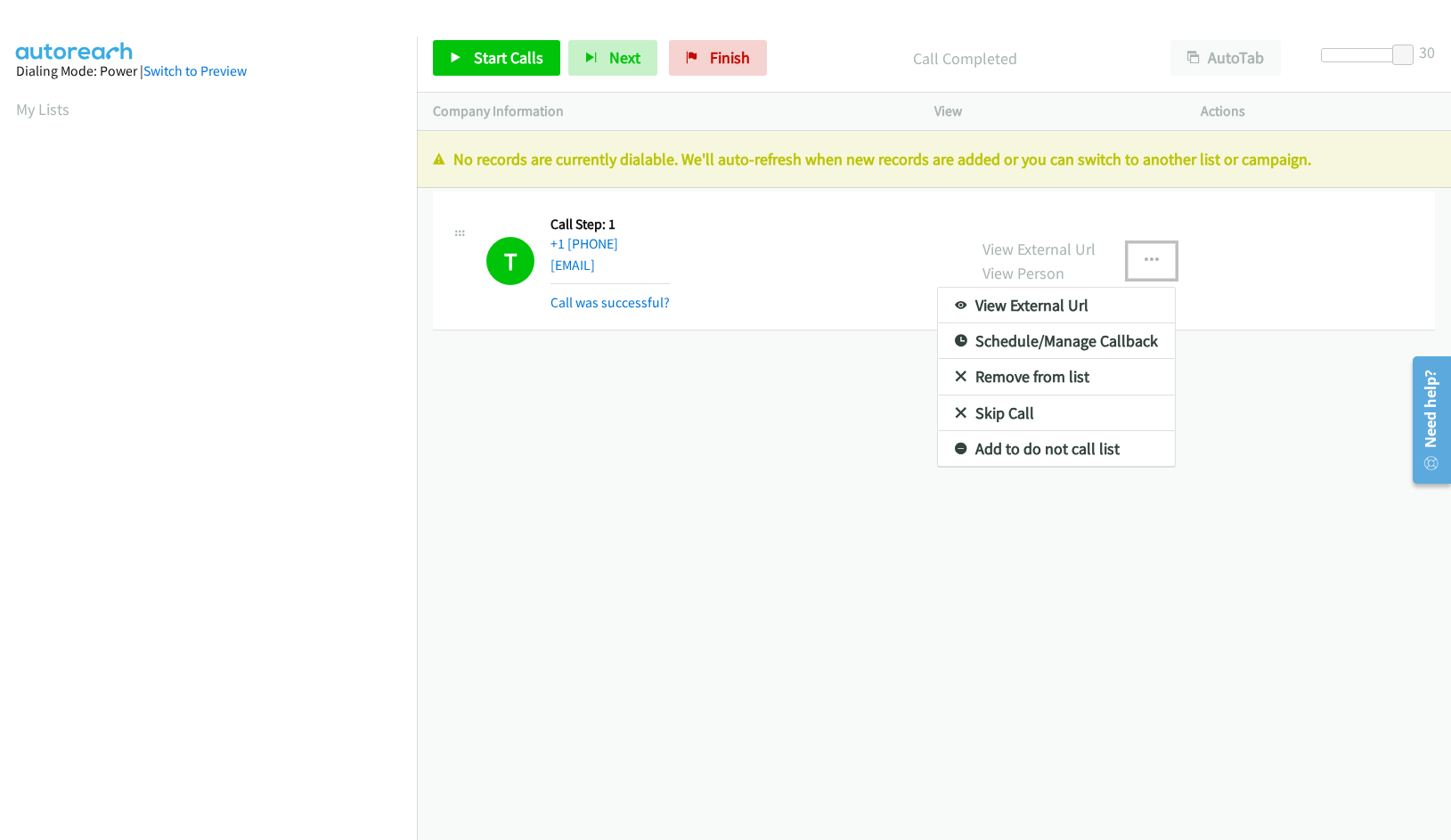click on "View External Url" at bounding box center (1056, 306) 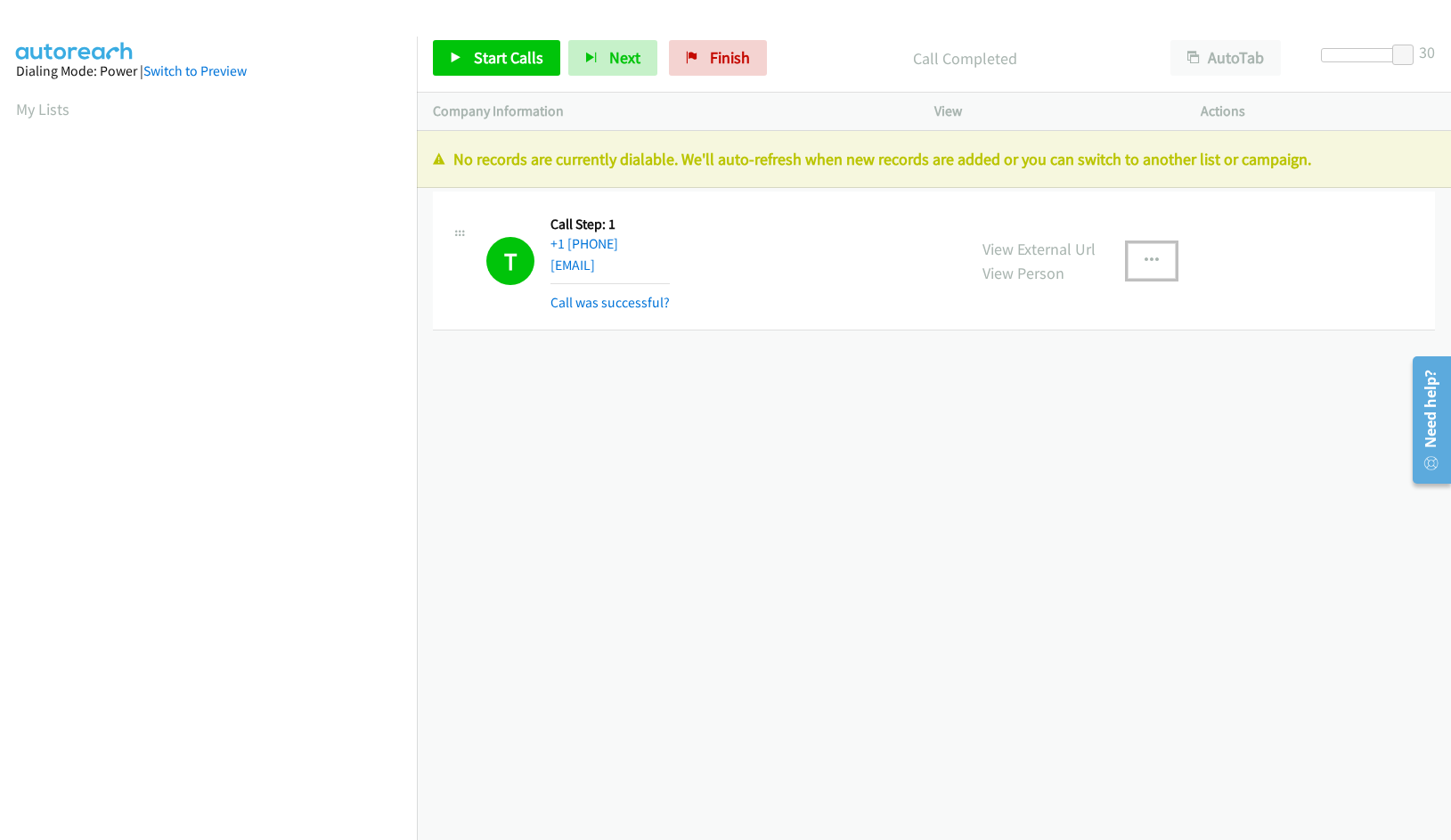 click on "T
Callback Scheduled
Call Step: 1
America/Toronto
+1 647-381-8593
tony@thesopranos.xyz
Call was successful?" at bounding box center [718, 260] 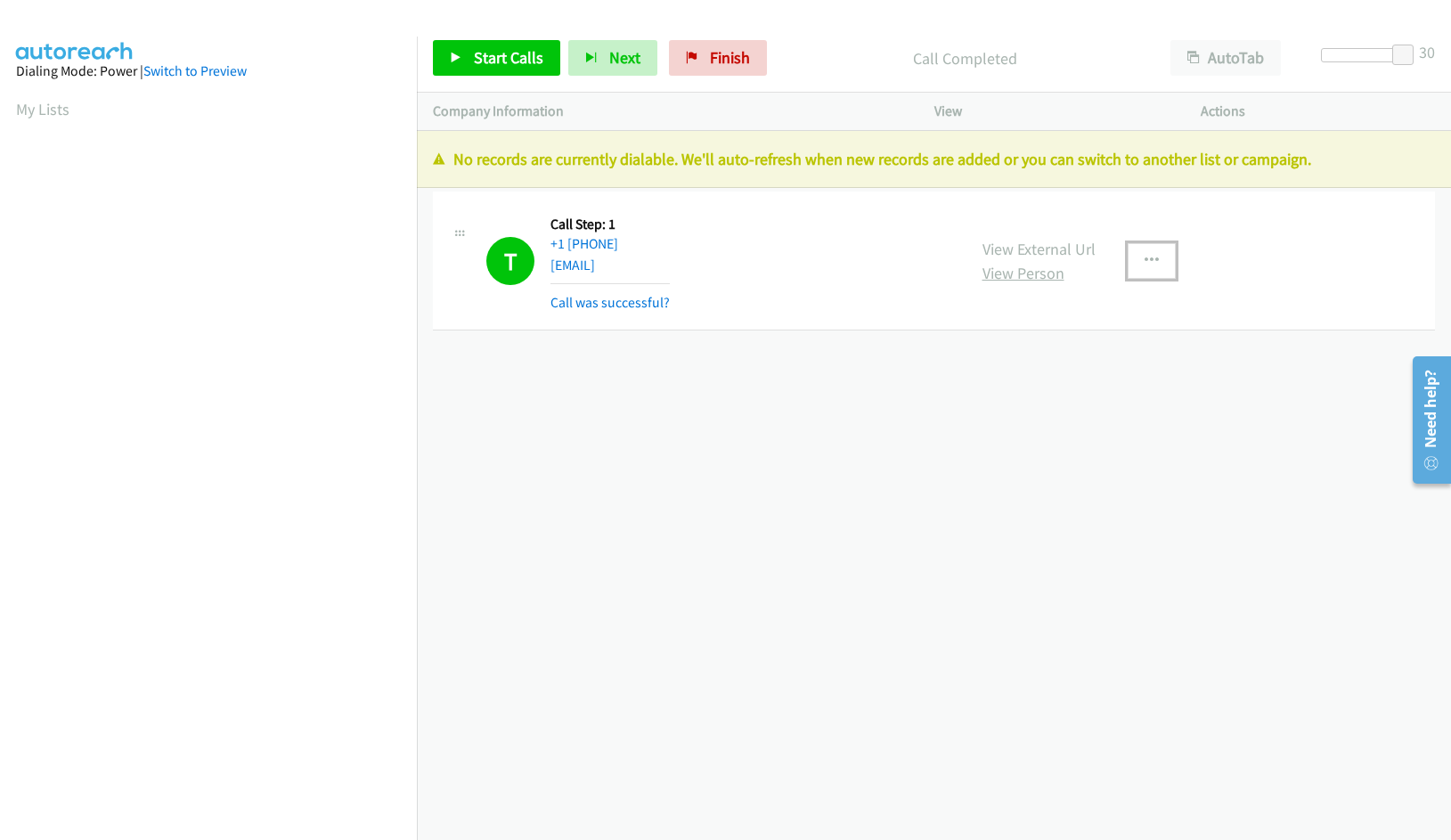 click on "View Person" at bounding box center [1023, 273] 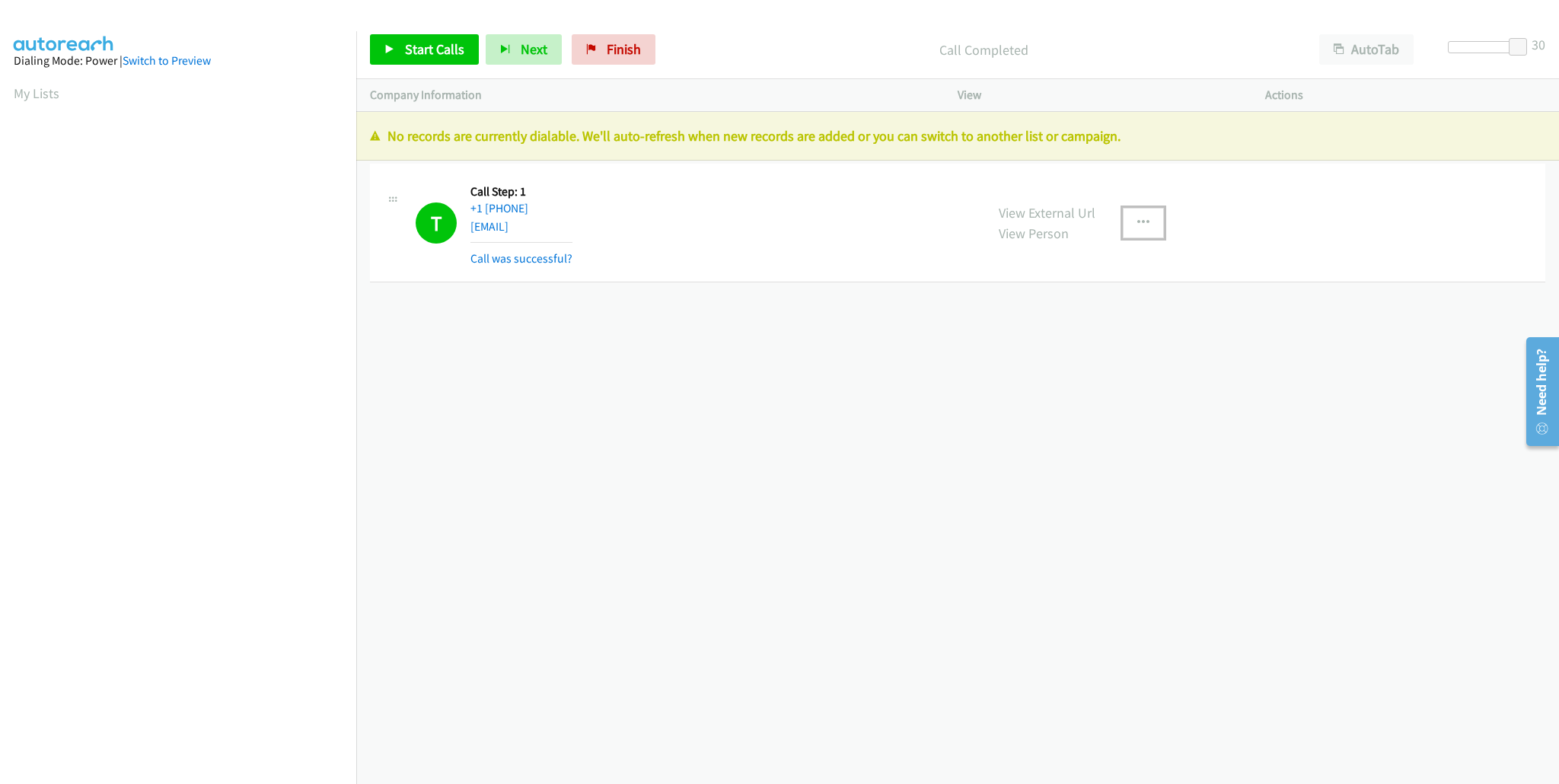 click at bounding box center [1143, 223] 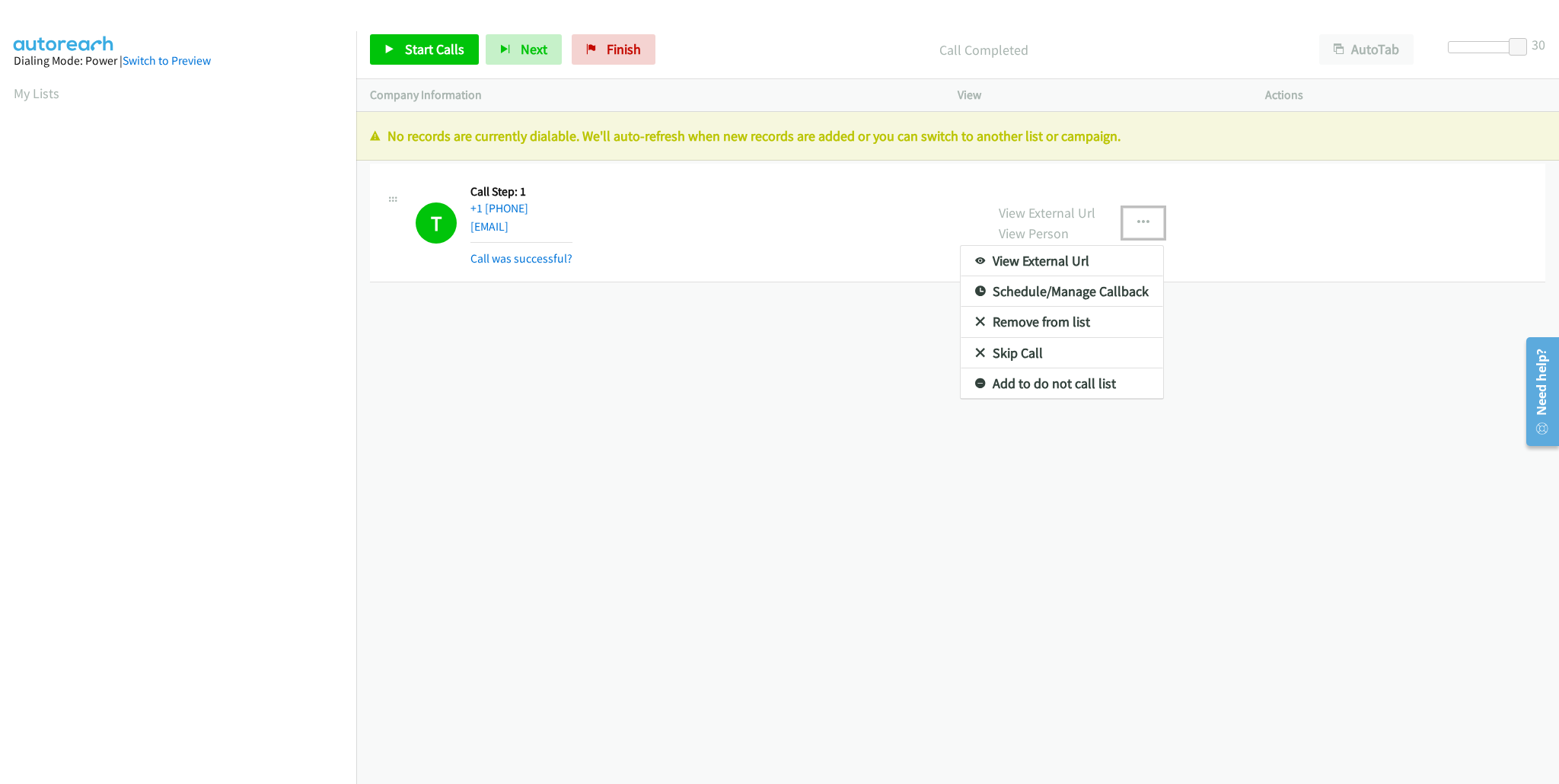 click at bounding box center (780, 392) 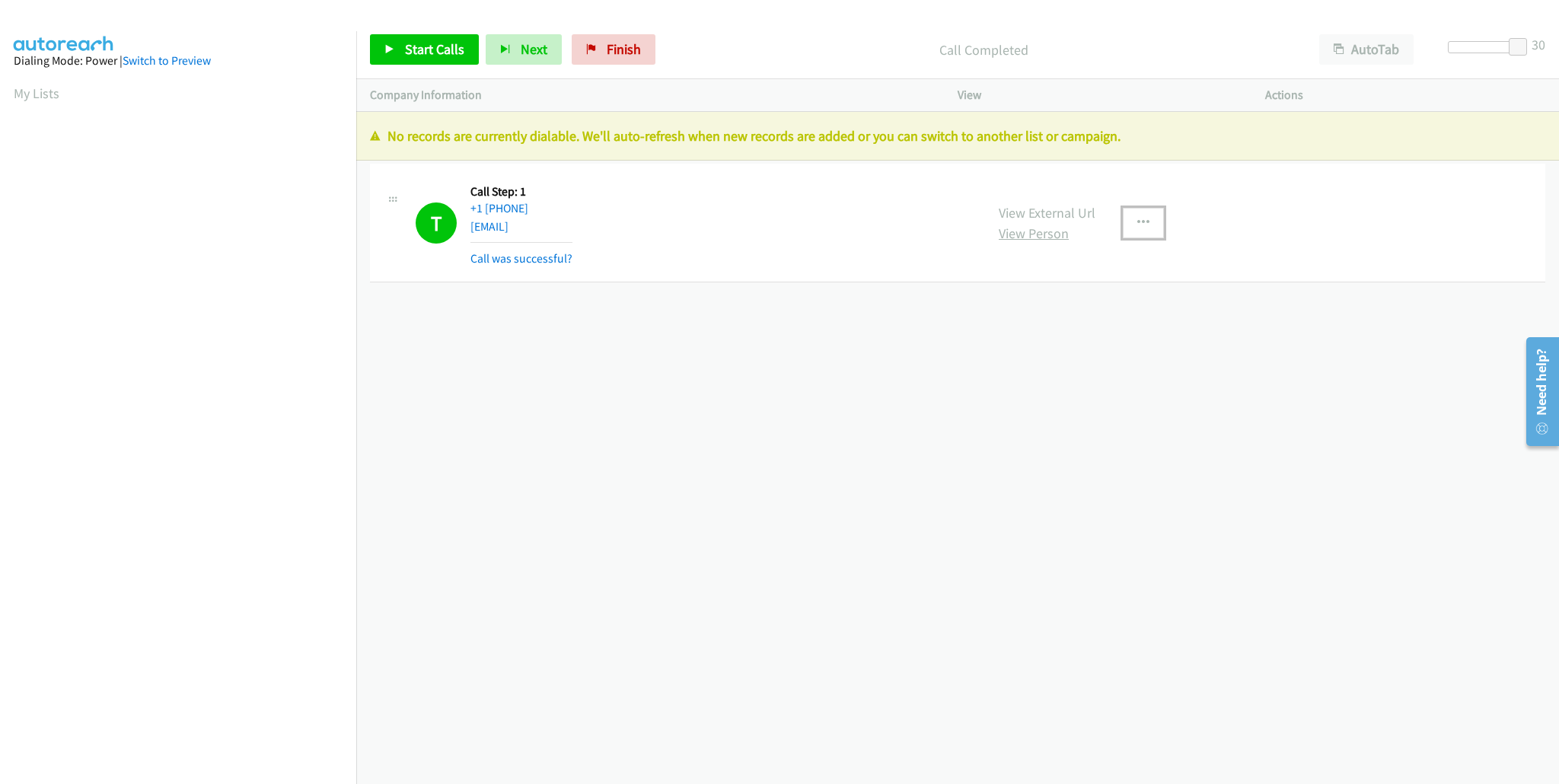 click on "View Person" at bounding box center (1034, 233) 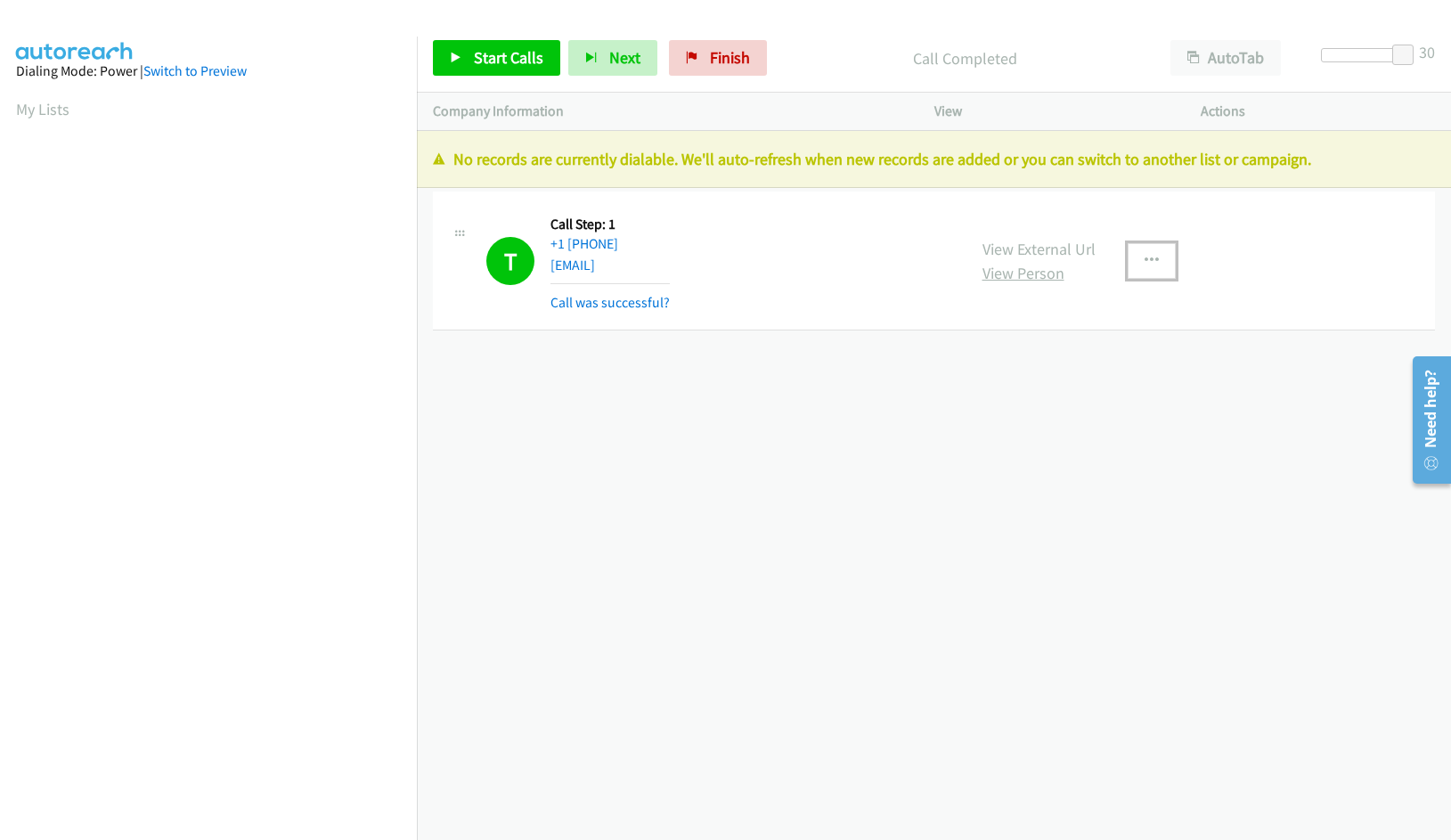 click on "View Person" at bounding box center [1023, 273] 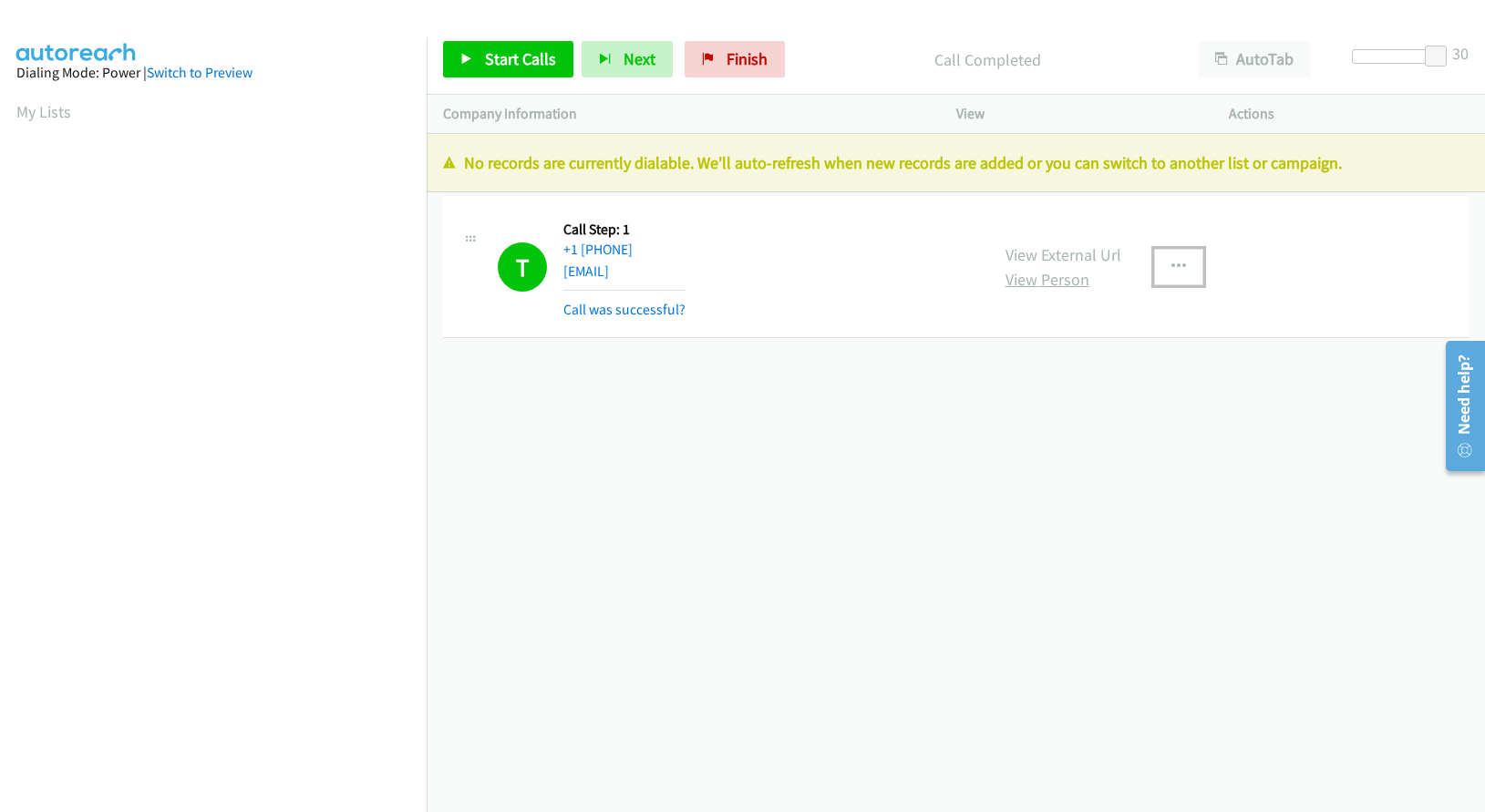 click on "View Person" at bounding box center [1047, 279] 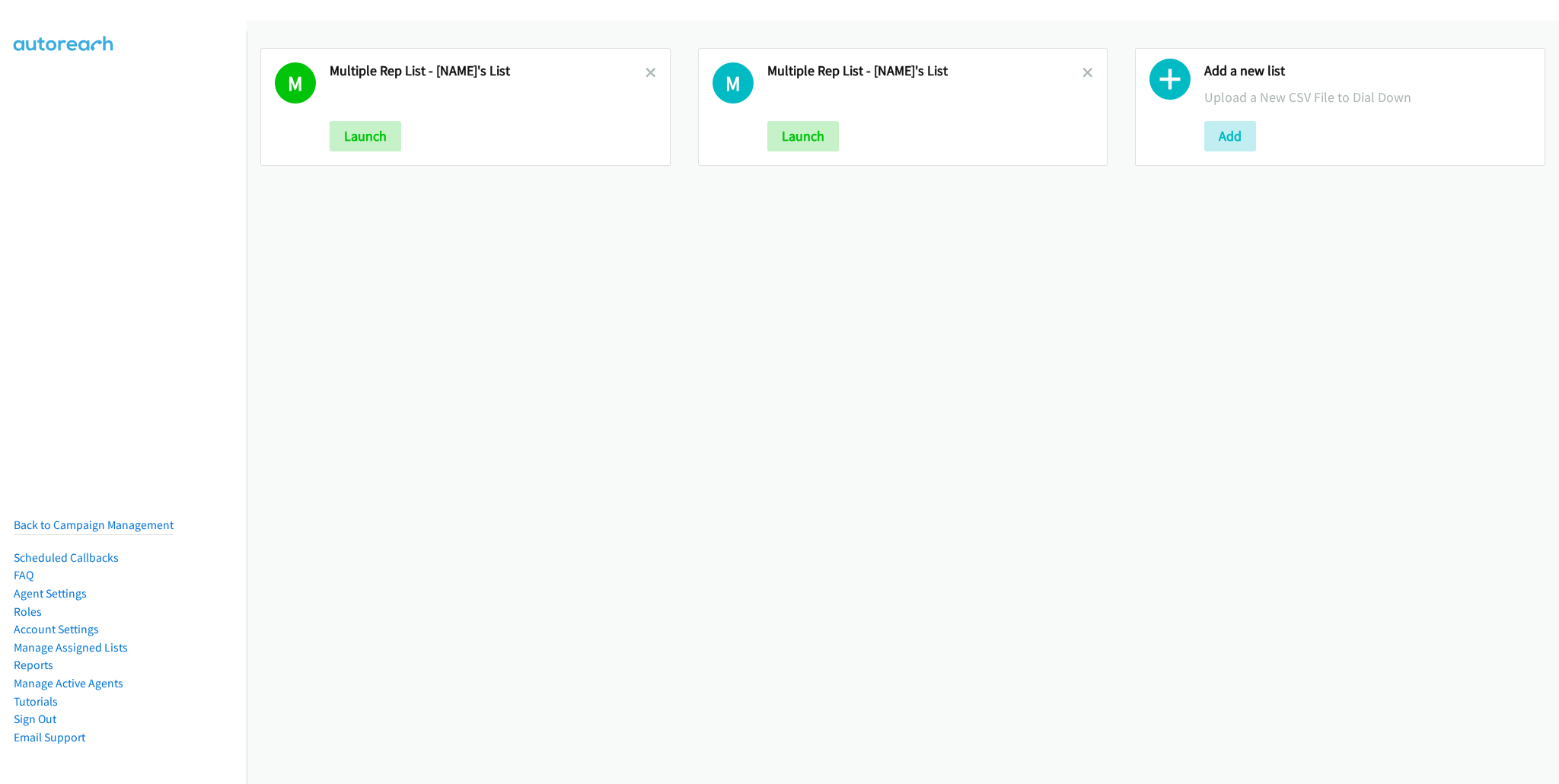 scroll, scrollTop: 0, scrollLeft: 0, axis: both 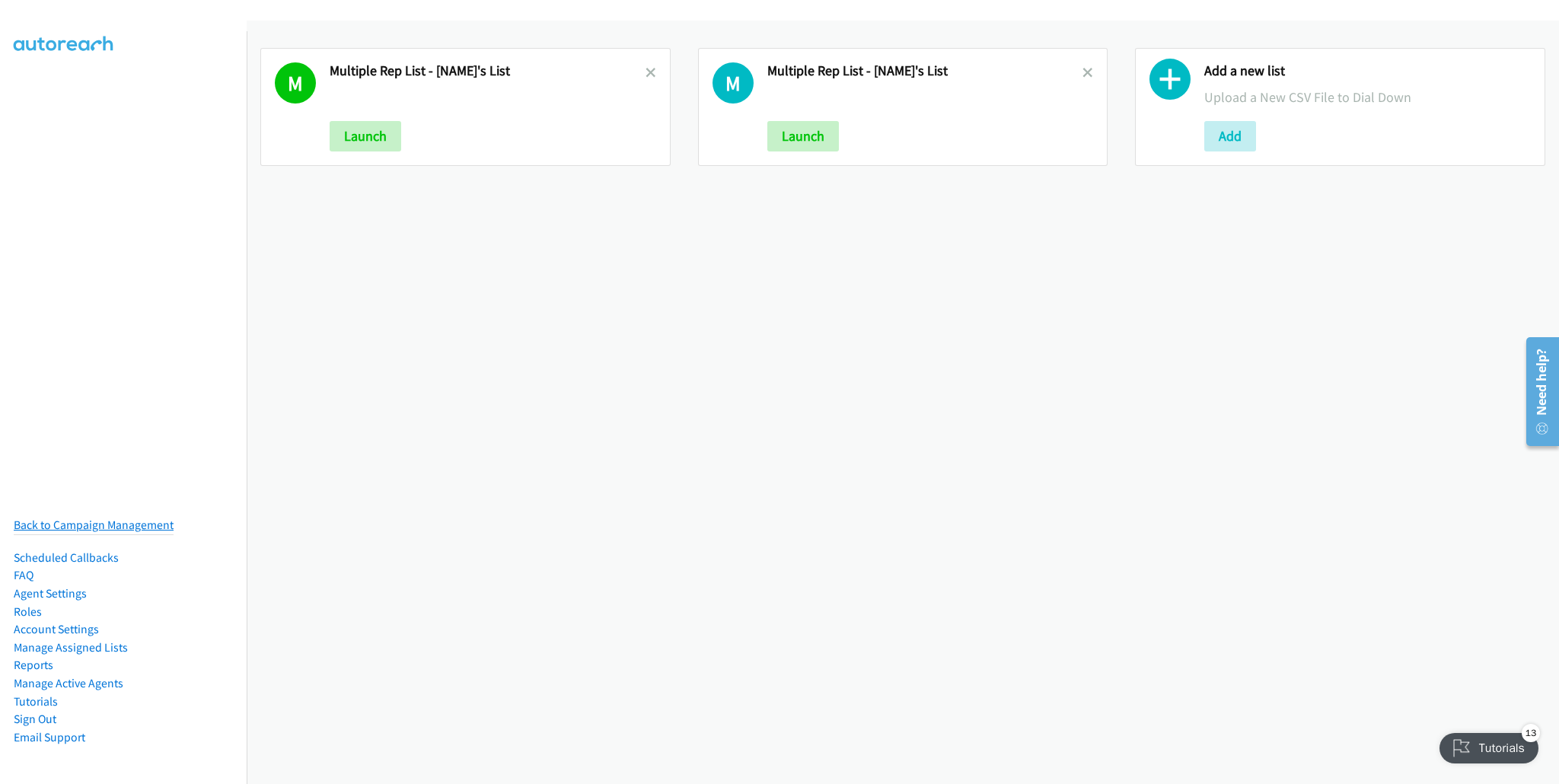 click on "Back to Campaign Management" at bounding box center (94, 524) 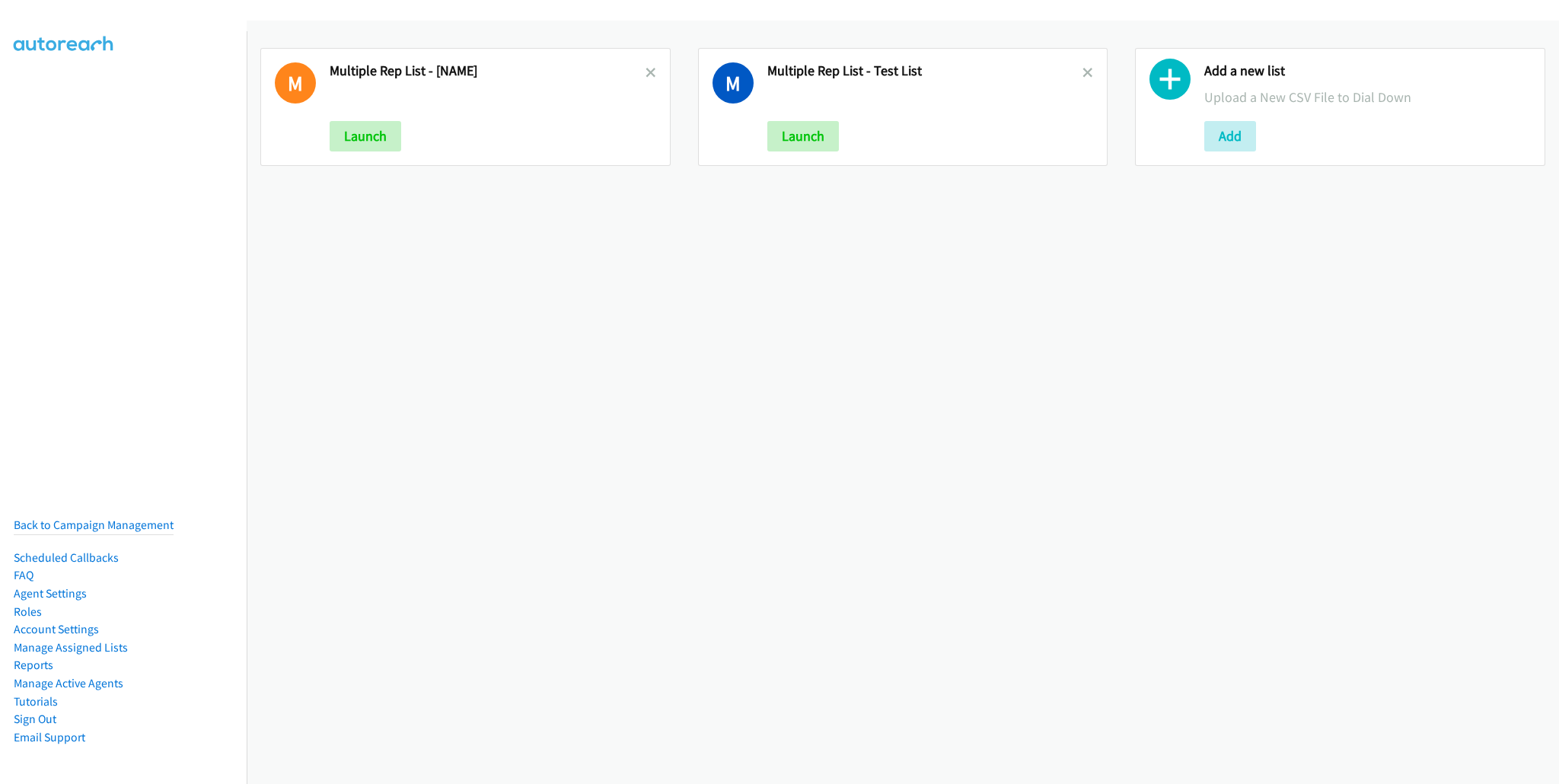 scroll, scrollTop: 0, scrollLeft: 0, axis: both 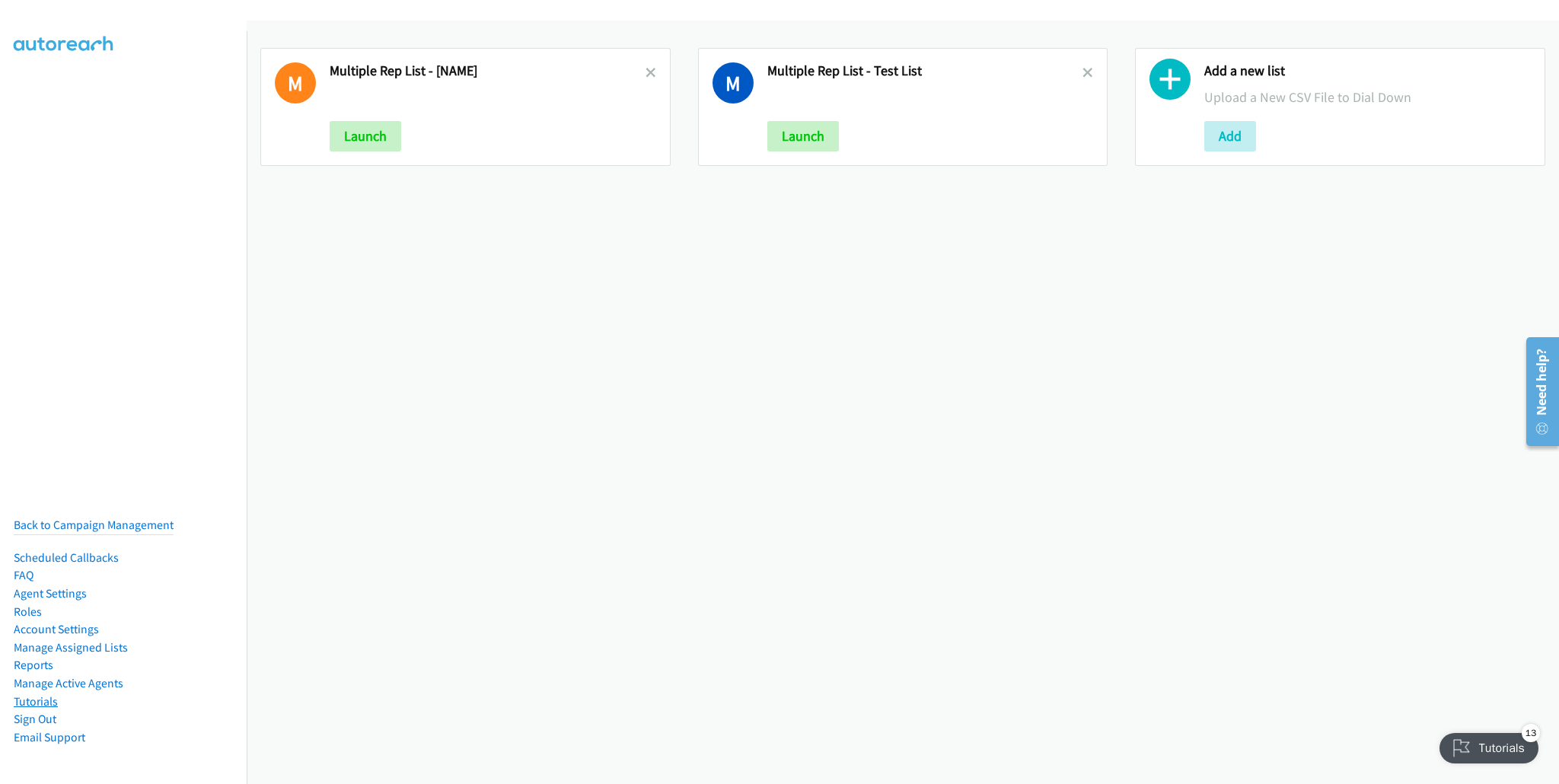 click on "Tutorials" at bounding box center [36, 701] 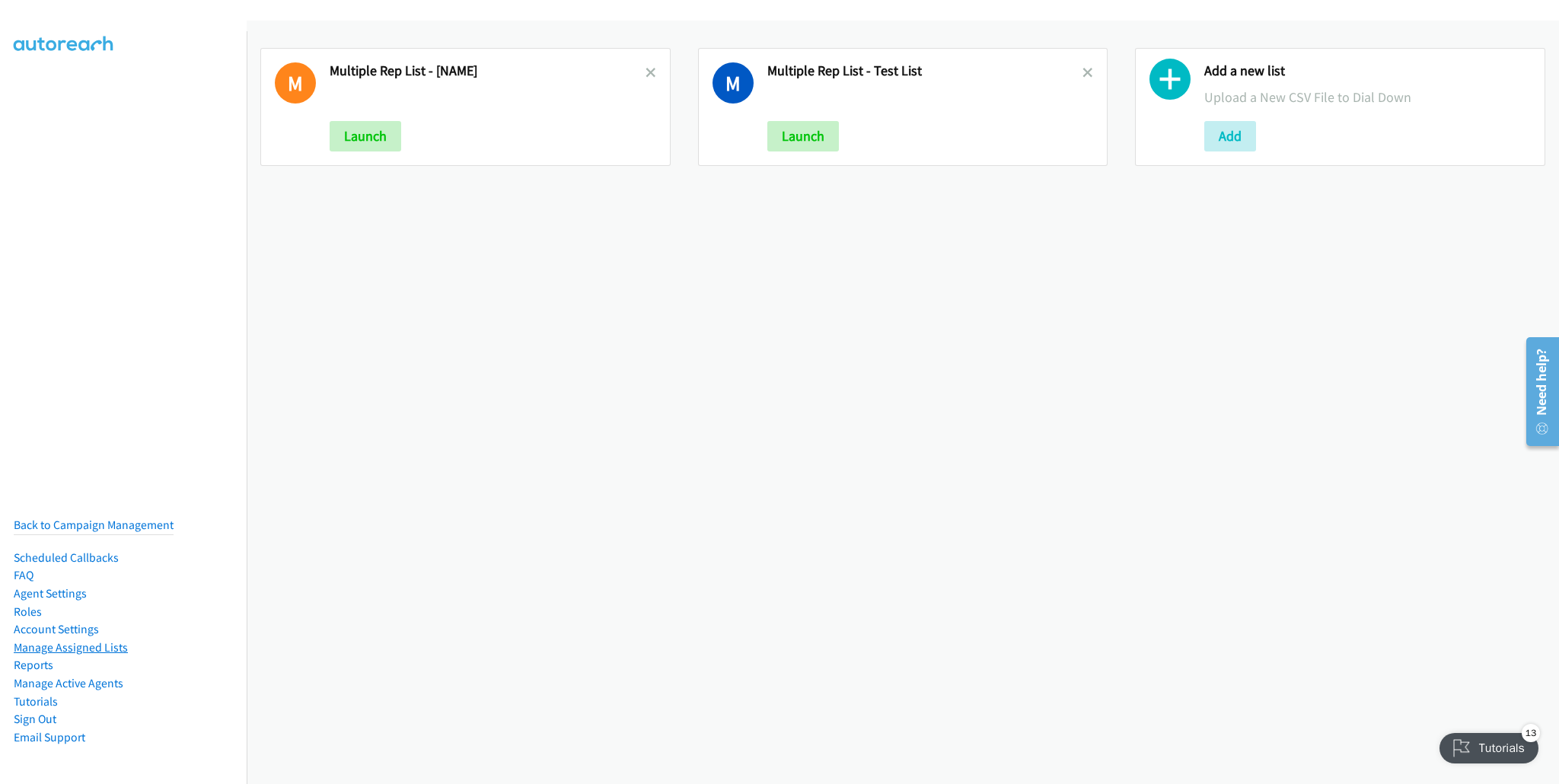 click on "Manage Assigned Lists" at bounding box center (71, 647) 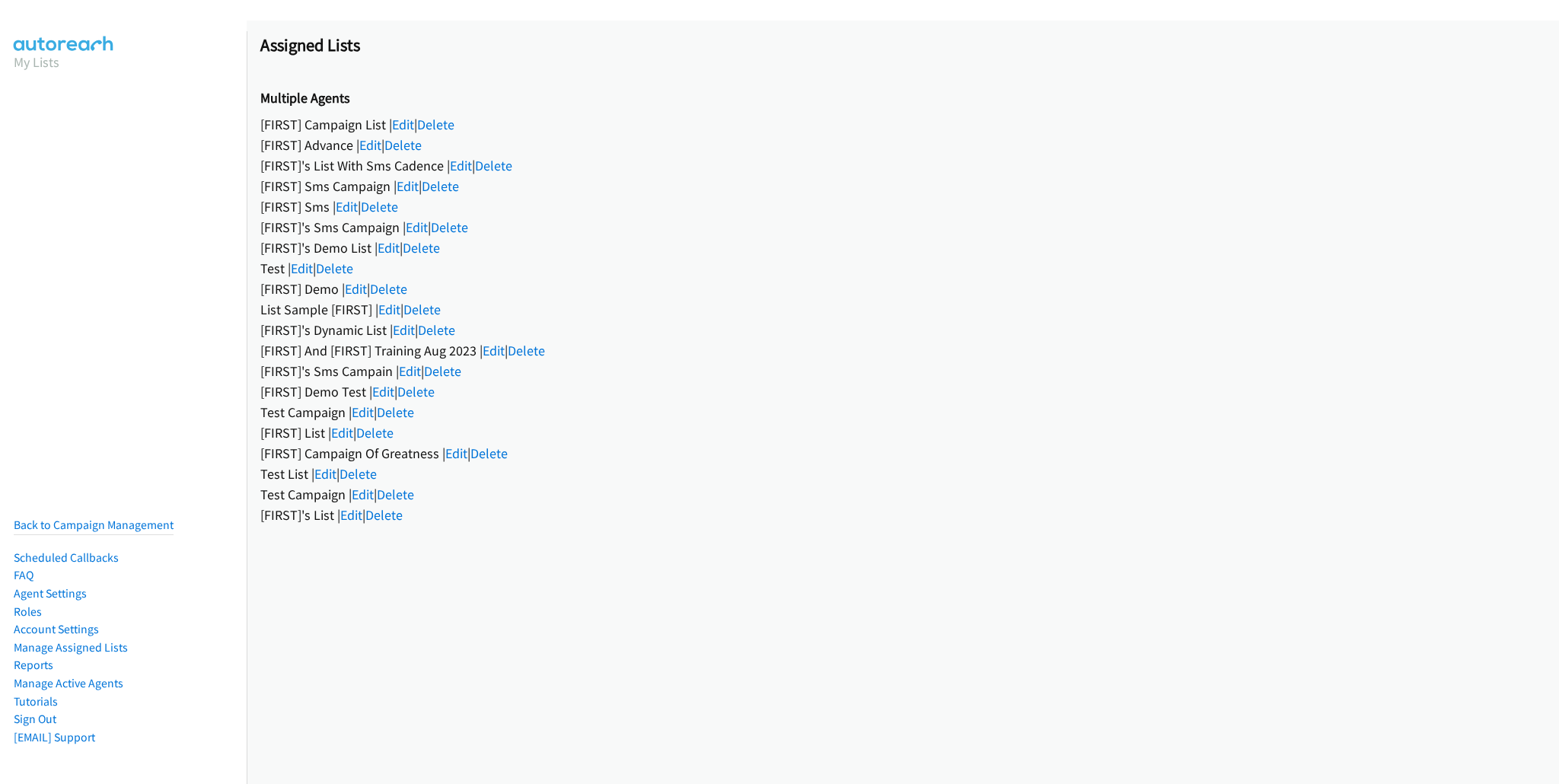 scroll, scrollTop: 0, scrollLeft: 0, axis: both 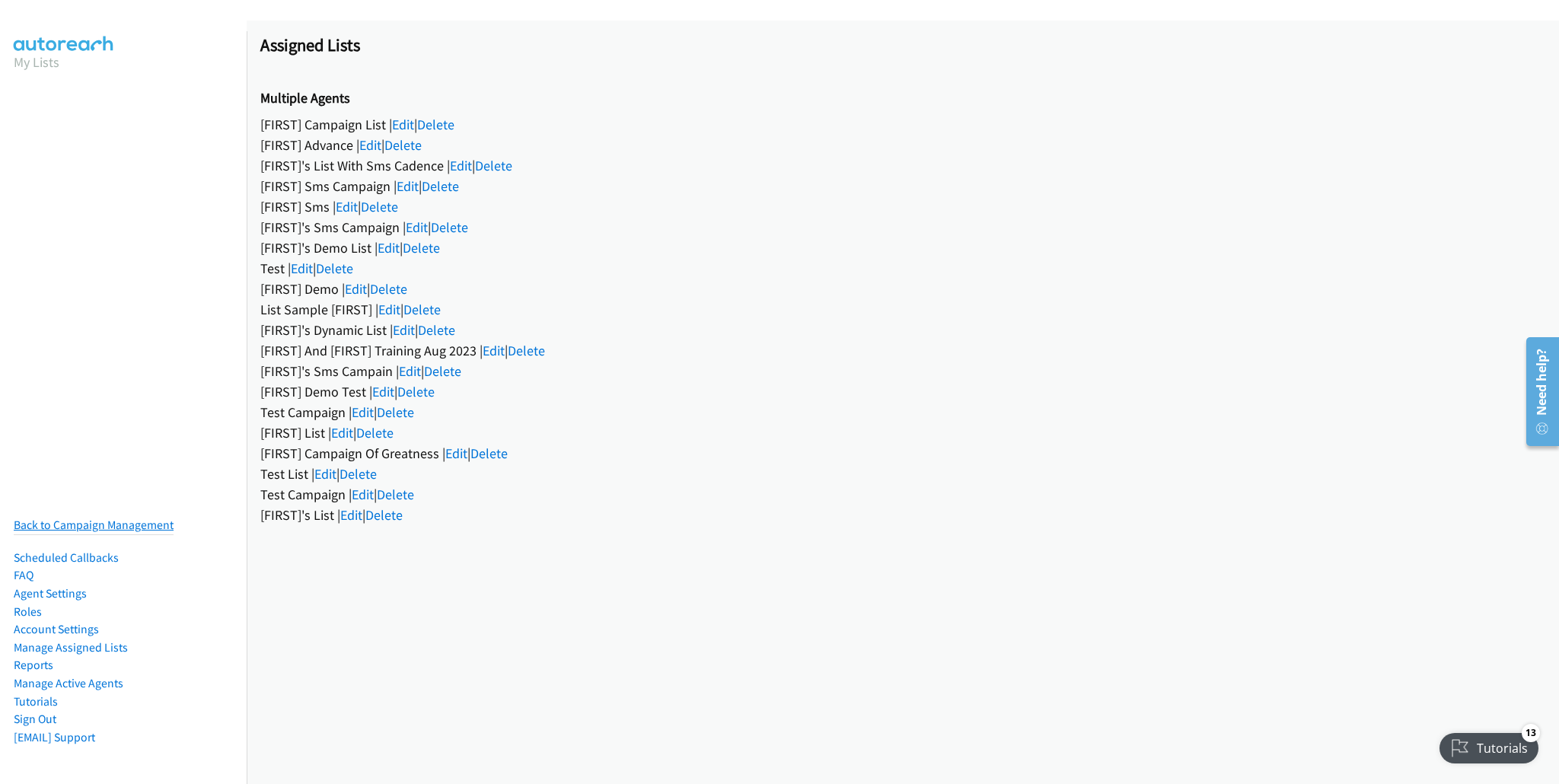 click on "Back to Campaign Management" at bounding box center [94, 524] 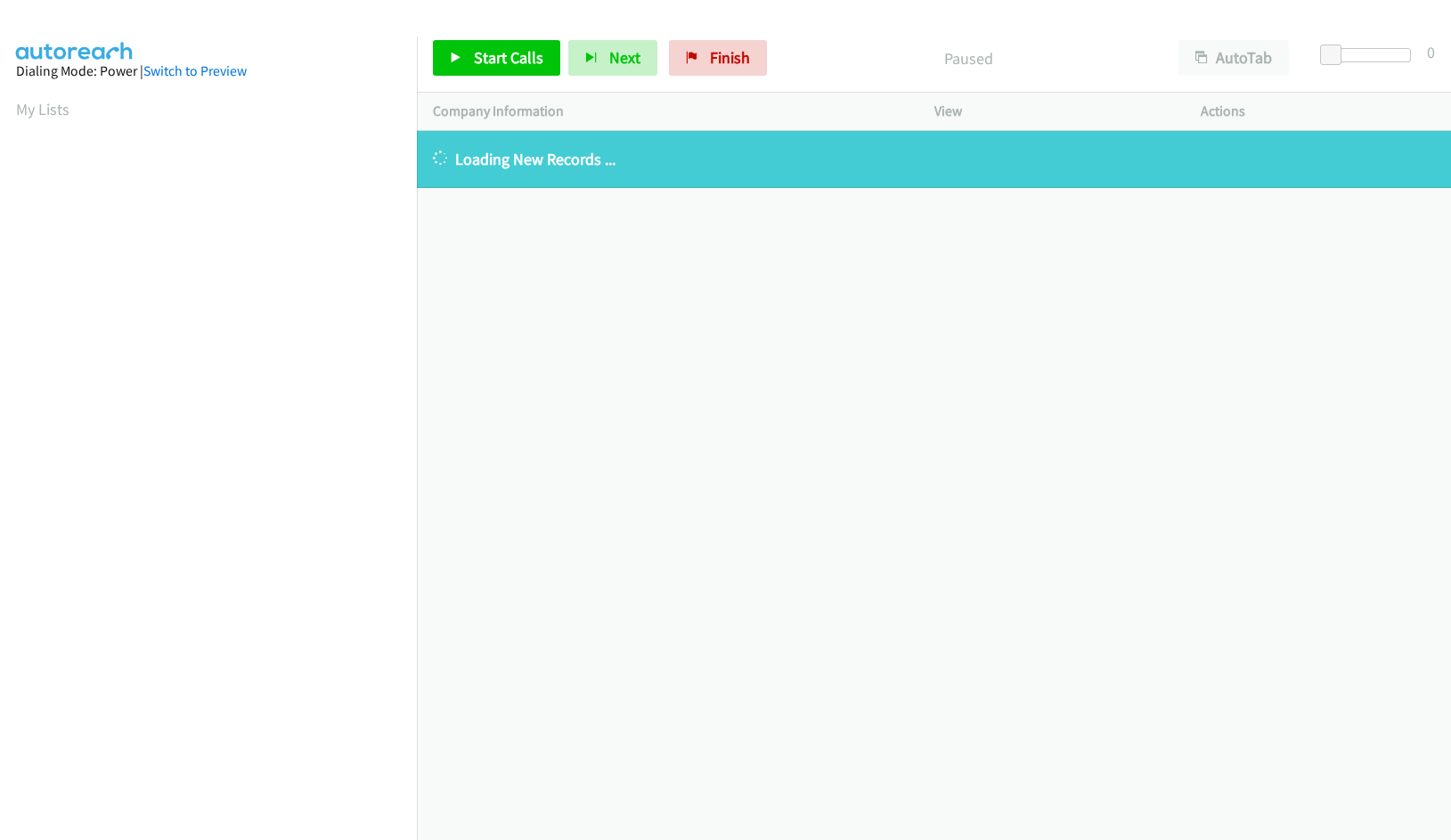scroll, scrollTop: 0, scrollLeft: 0, axis: both 